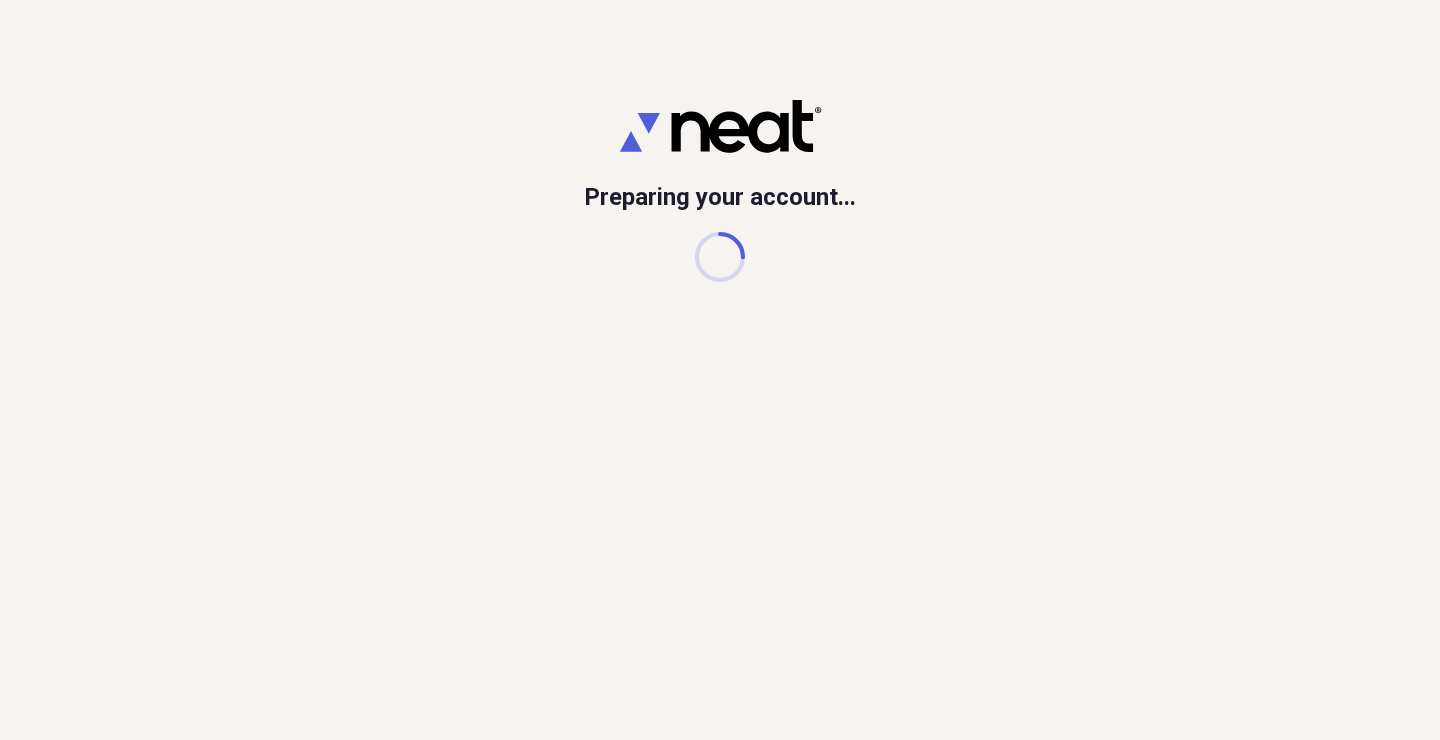 scroll, scrollTop: 0, scrollLeft: 0, axis: both 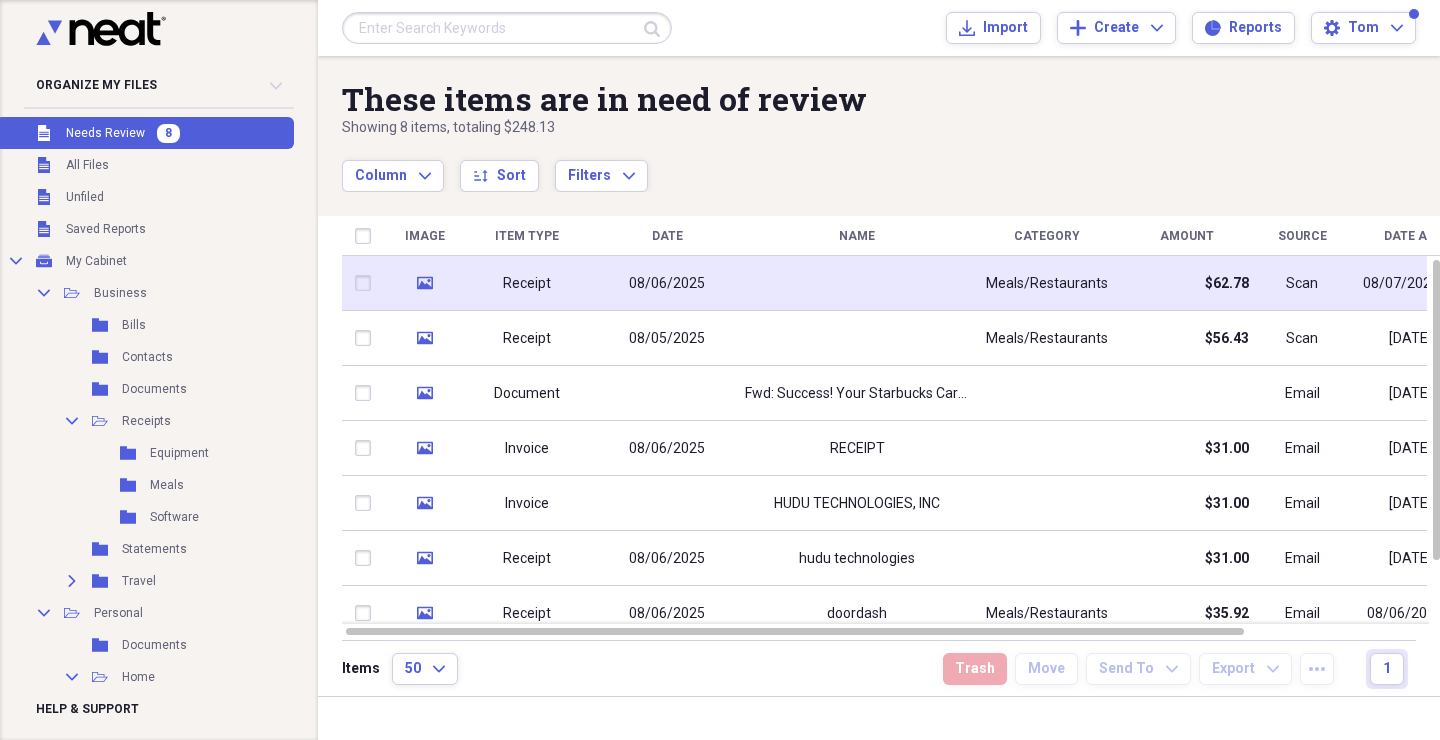 click on "Receipt" at bounding box center (527, 283) 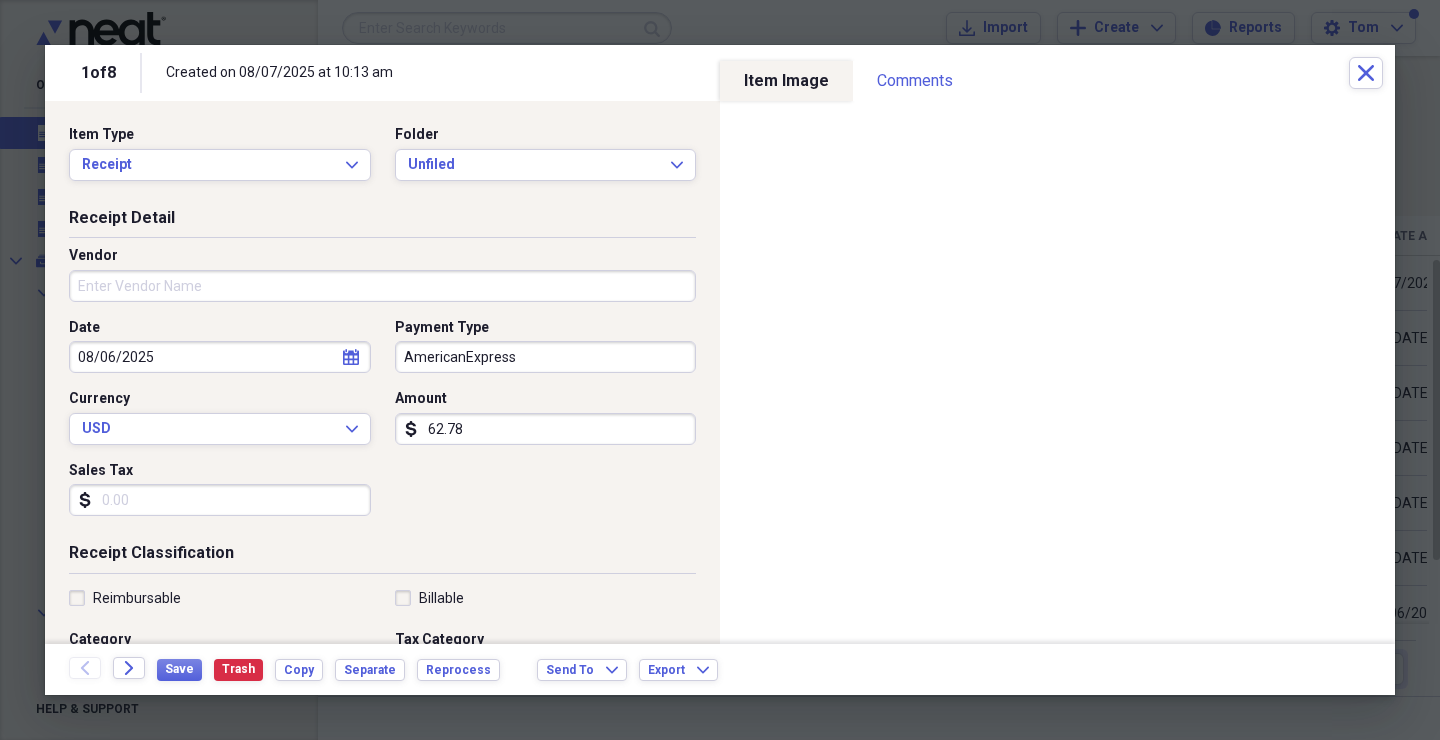 click on "62.78" at bounding box center [546, 429] 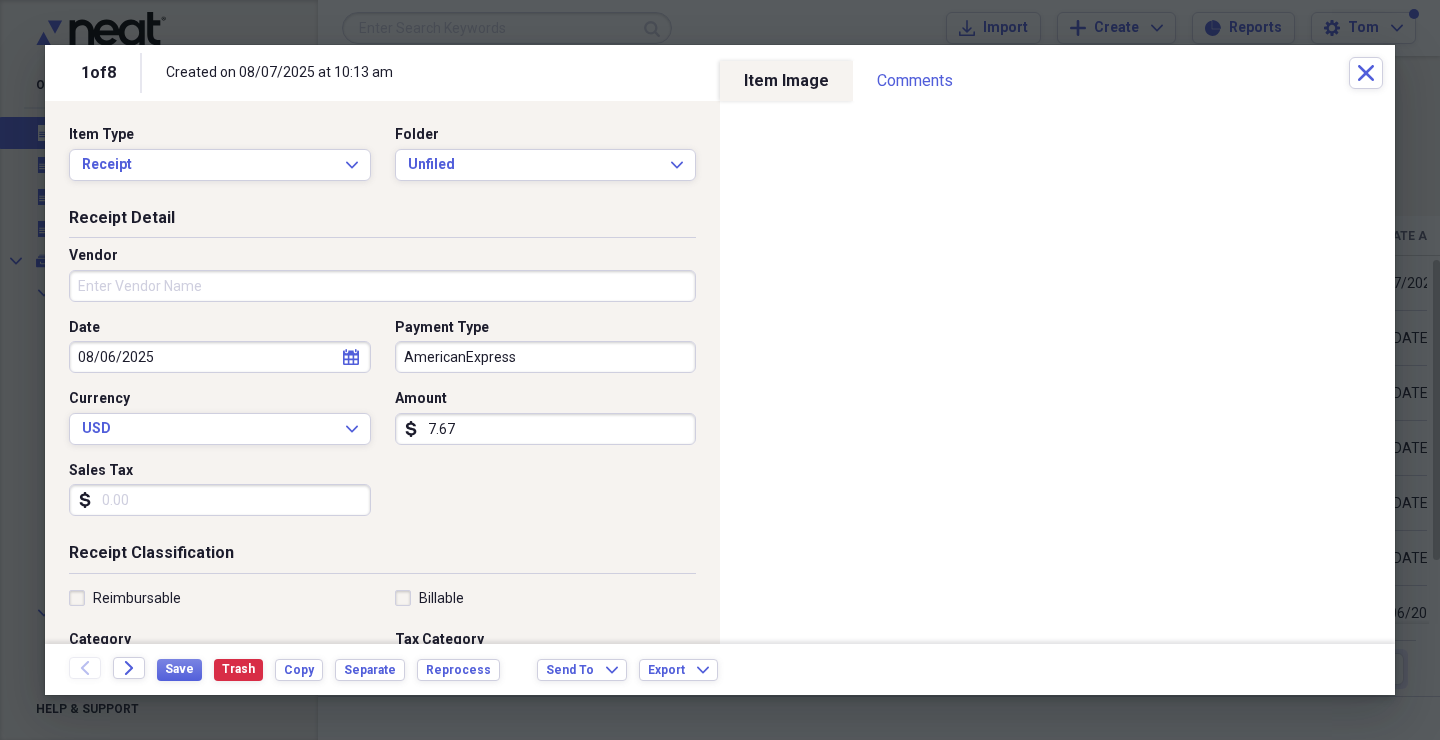 type on "76.78" 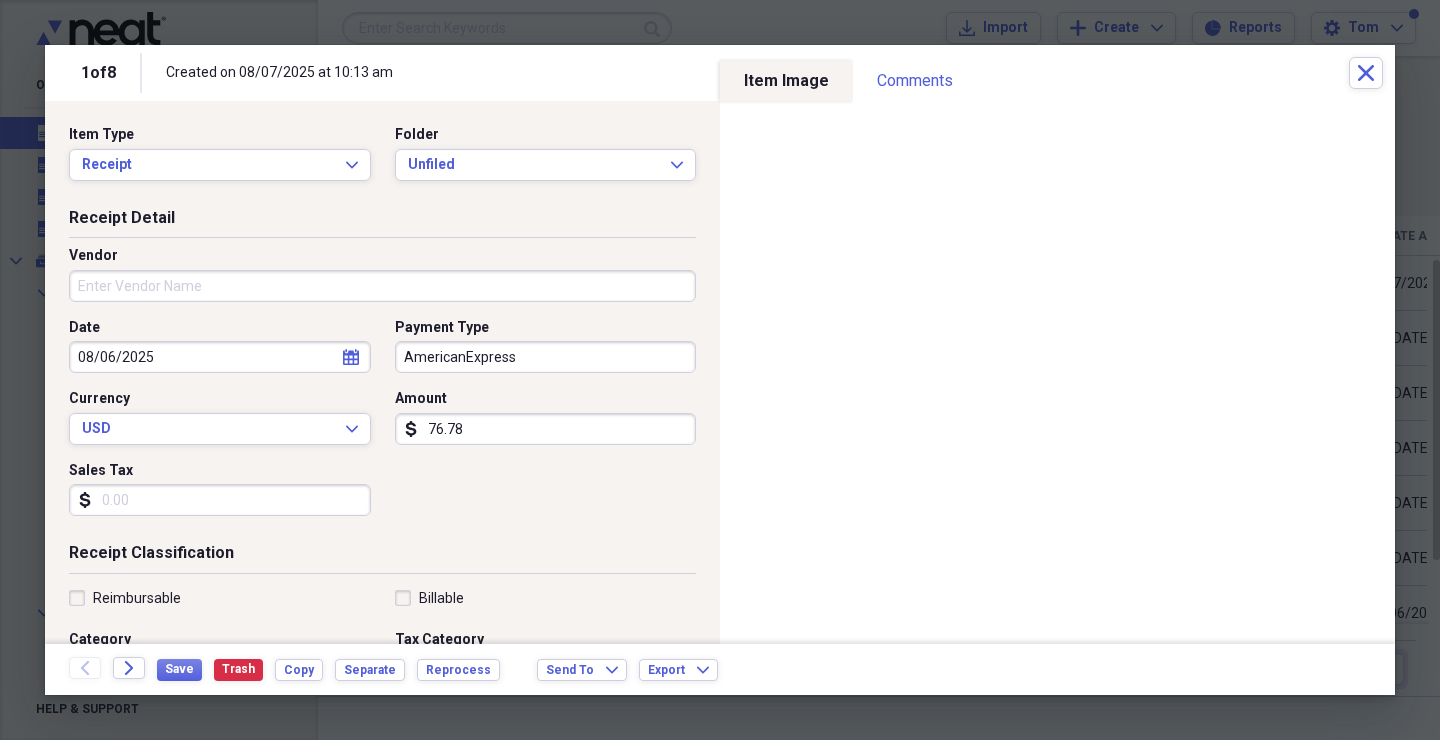 click on "Sales Tax" at bounding box center [220, 500] 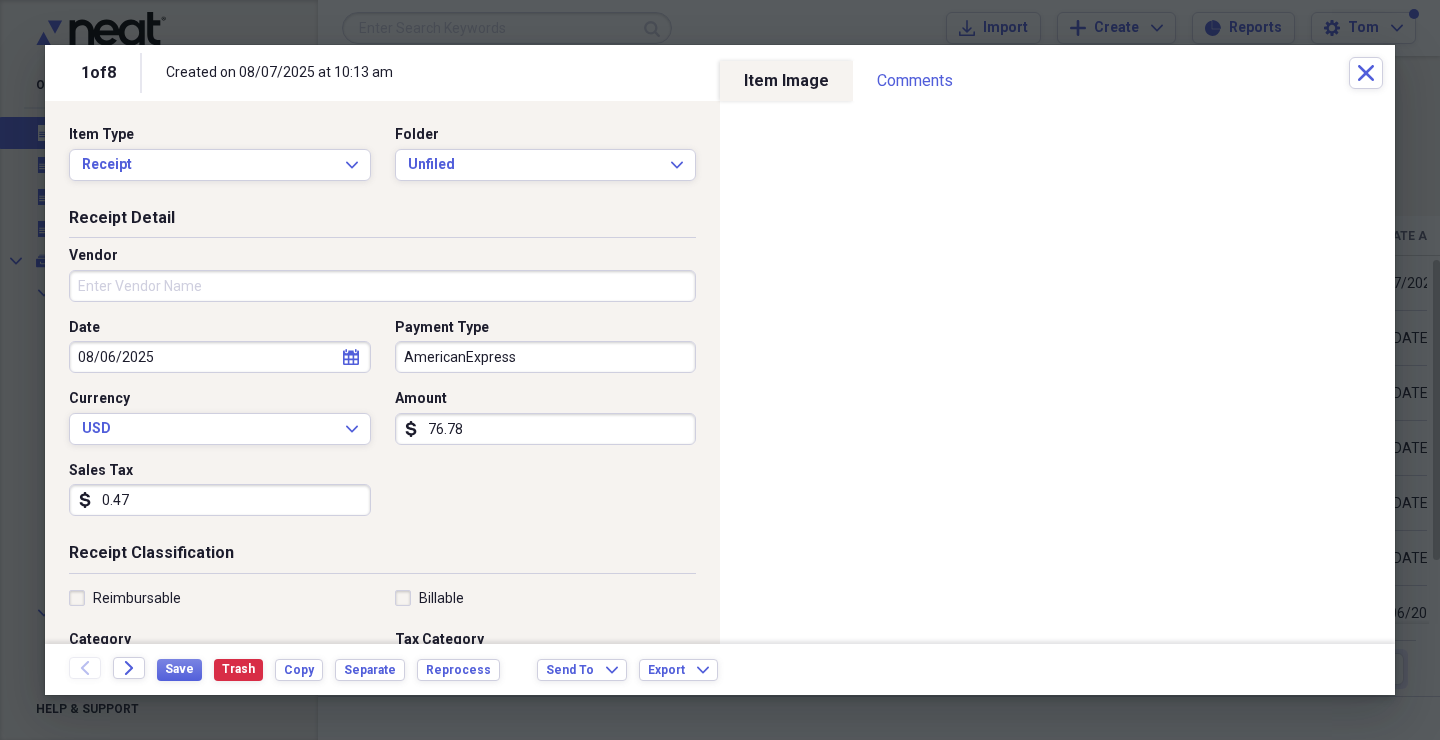 type on "4.78" 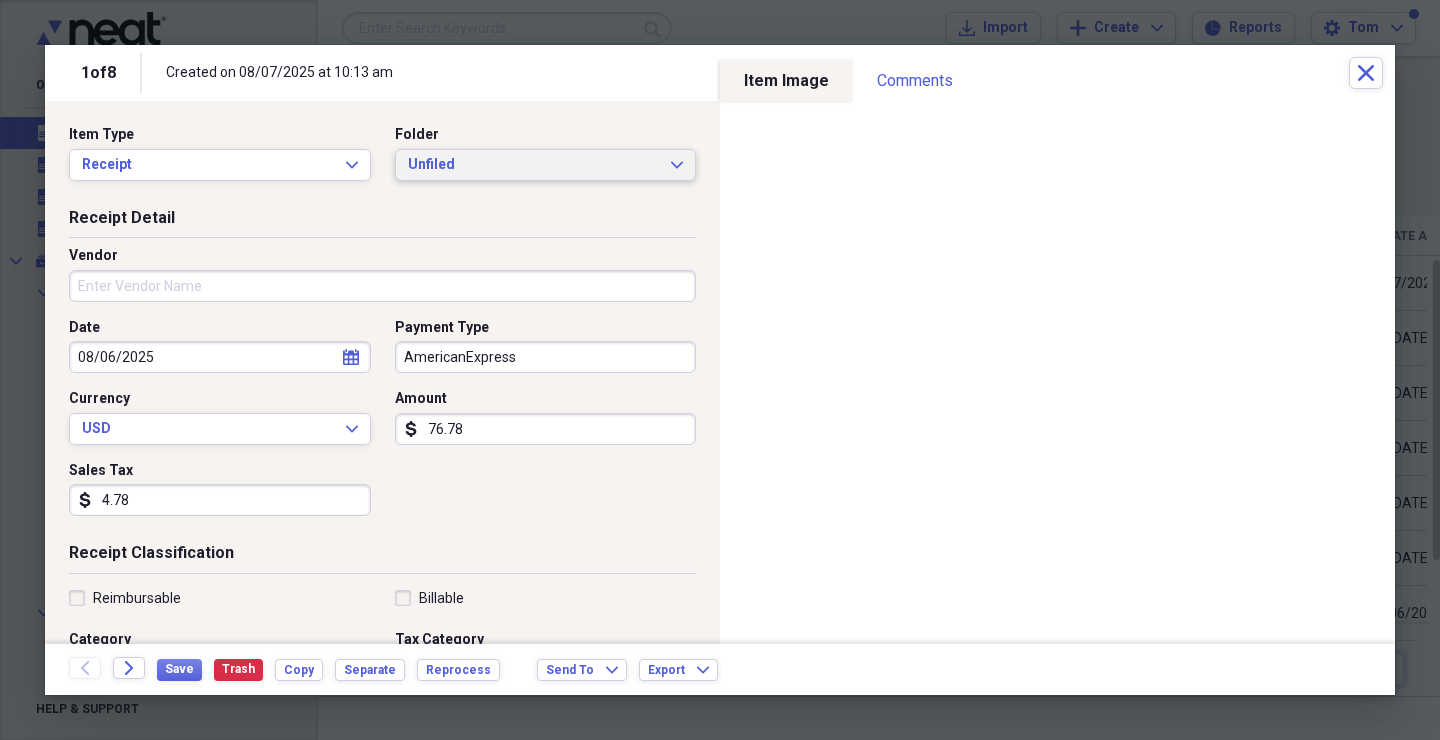 click on "Unfiled" at bounding box center [534, 165] 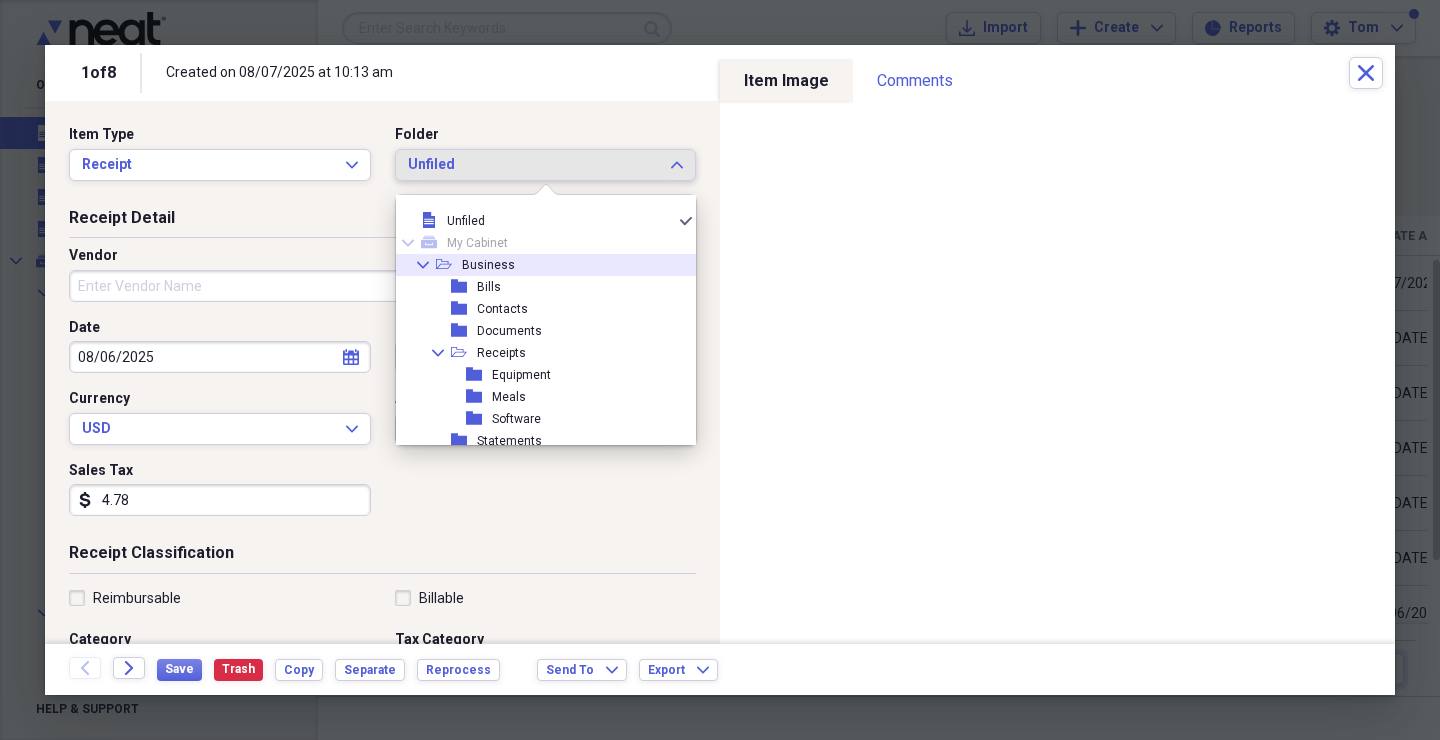 drag, startPoint x: 420, startPoint y: 267, endPoint x: 453, endPoint y: 263, distance: 33.24154 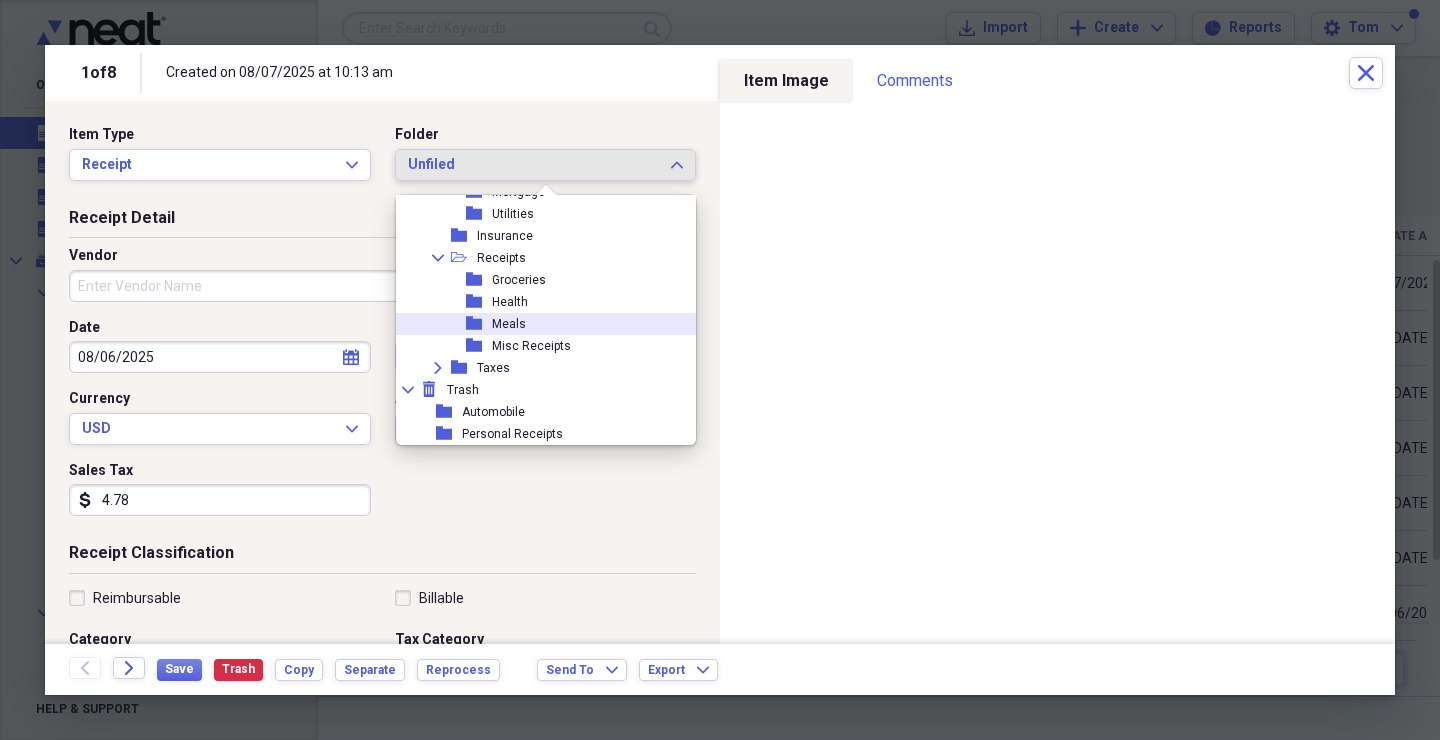 scroll, scrollTop: 205, scrollLeft: 0, axis: vertical 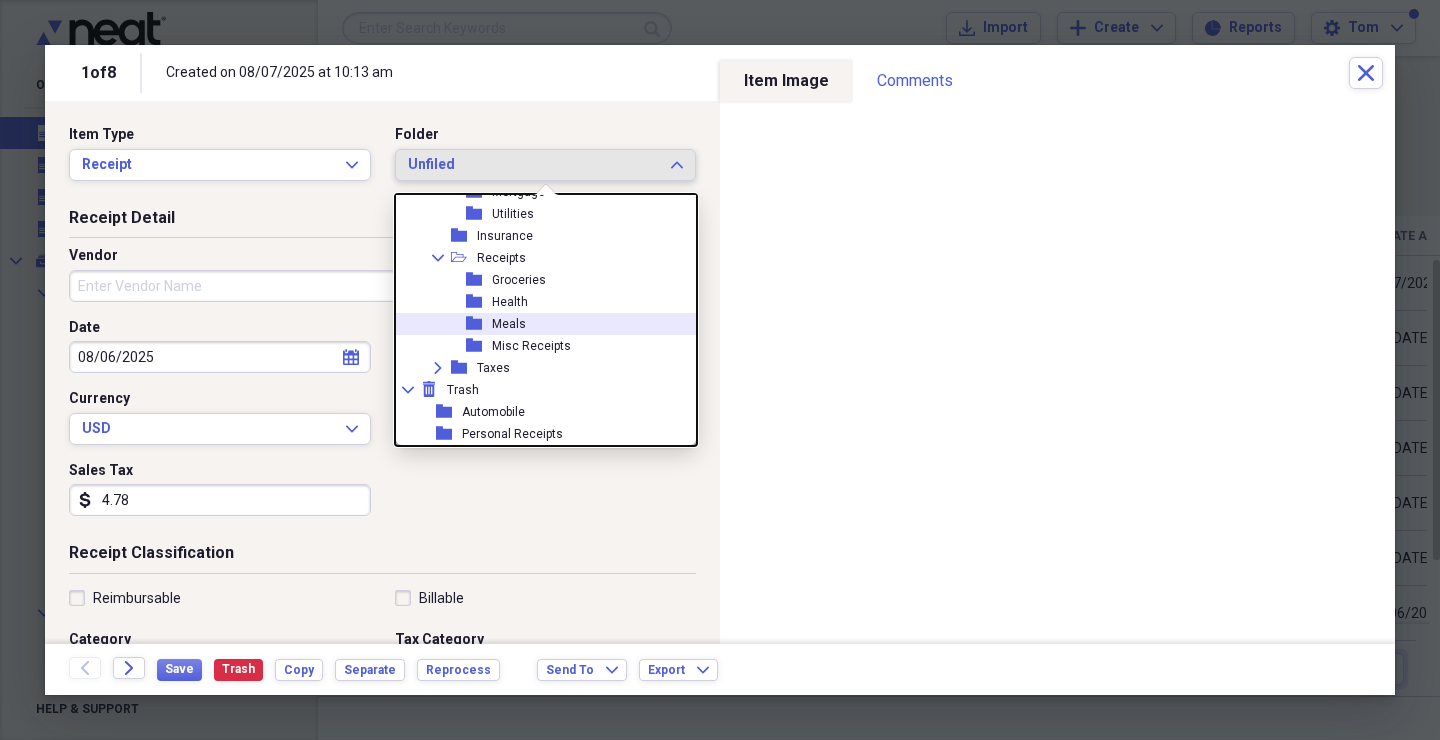 click on "Meals" at bounding box center [509, 324] 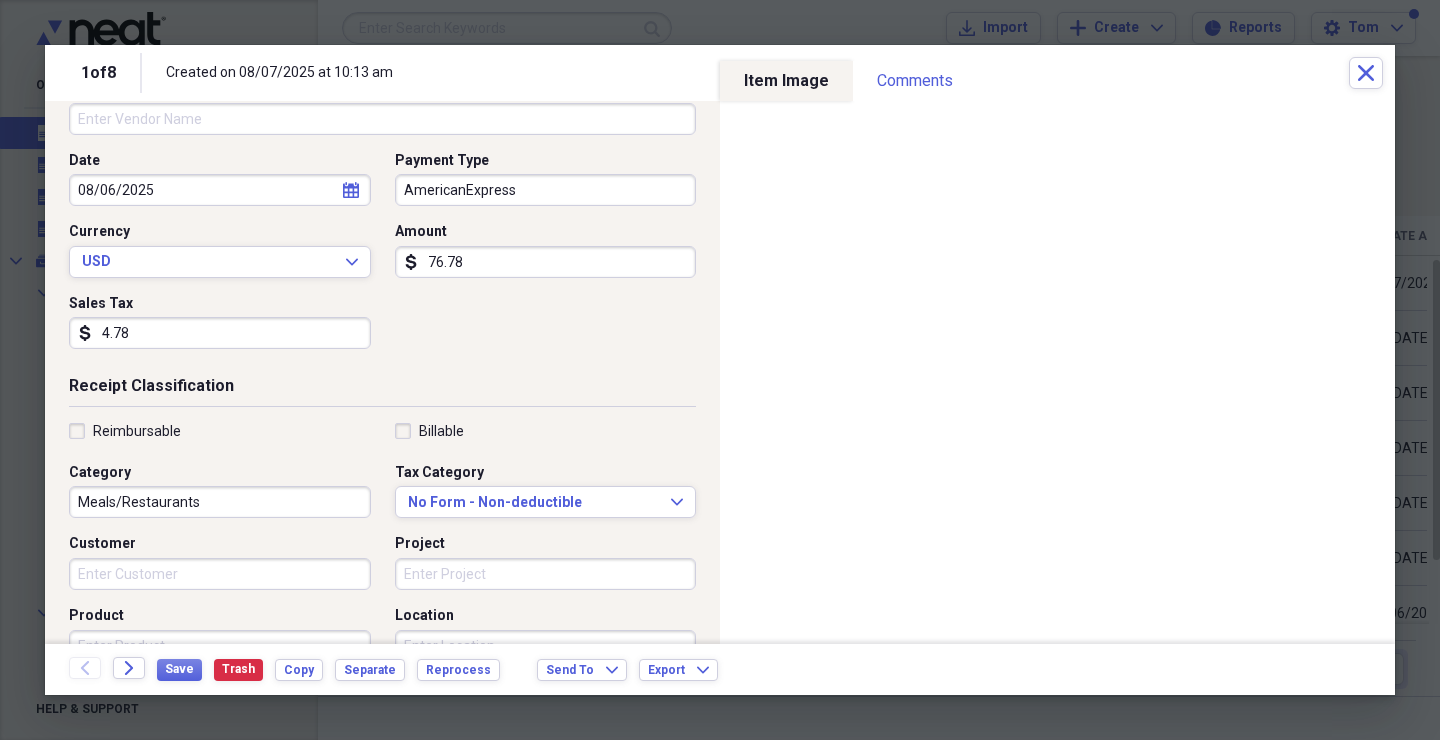 scroll, scrollTop: 215, scrollLeft: 0, axis: vertical 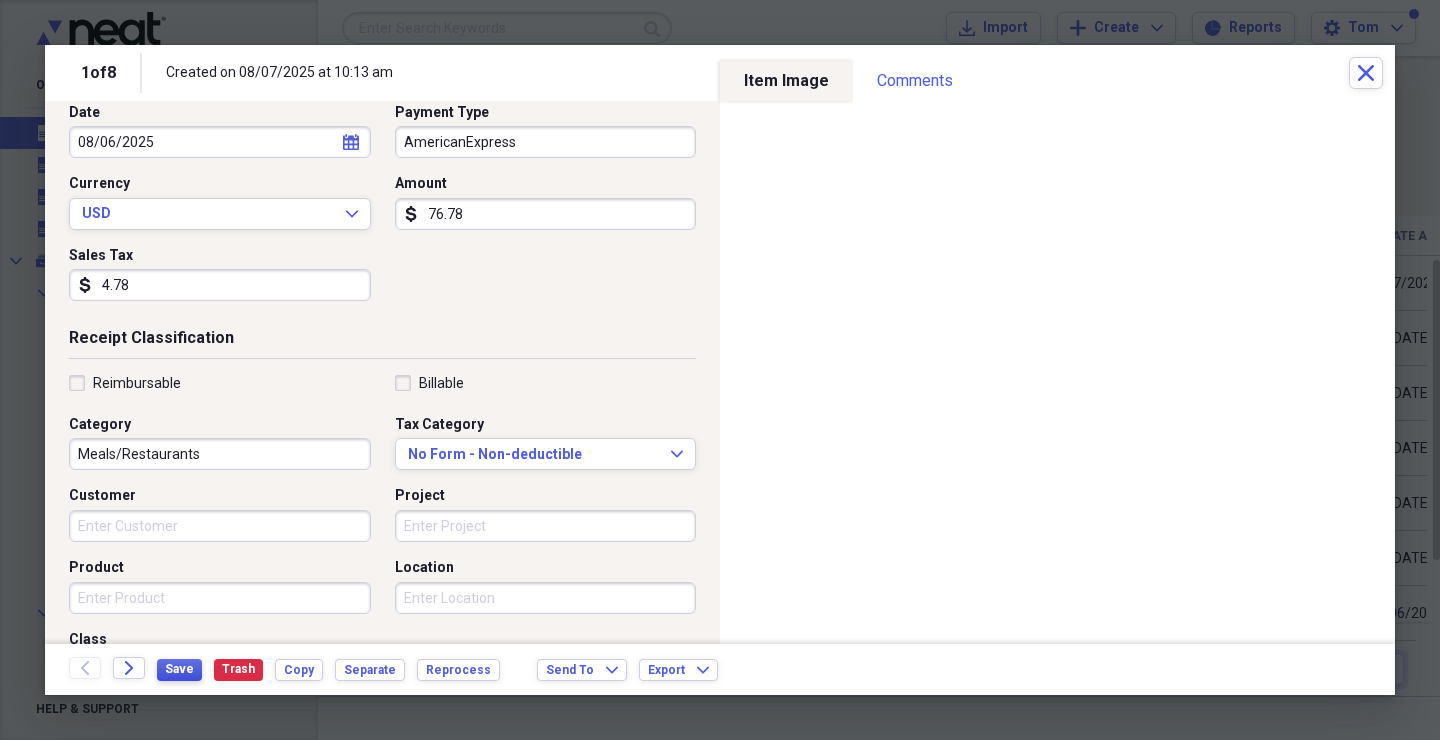 click on "Save" at bounding box center (179, 669) 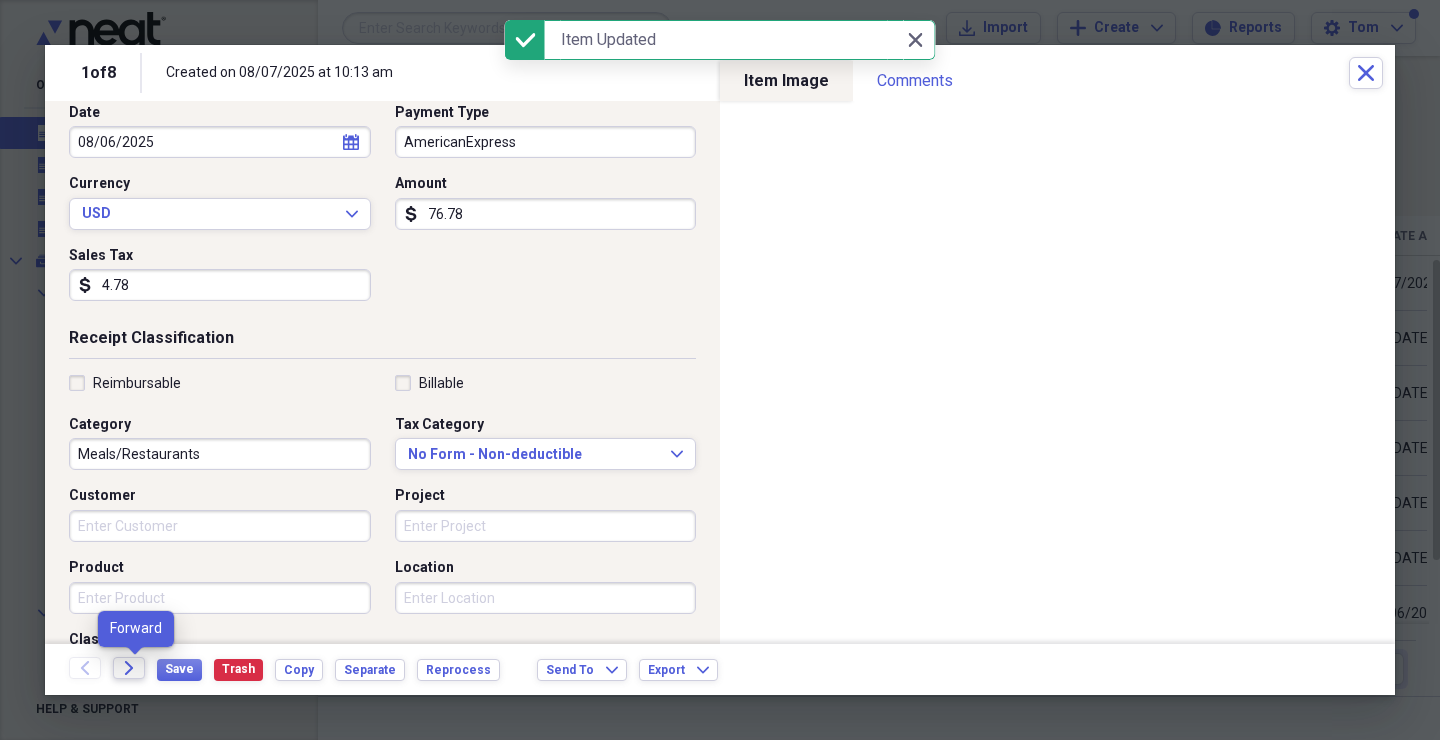 click on "Forward" 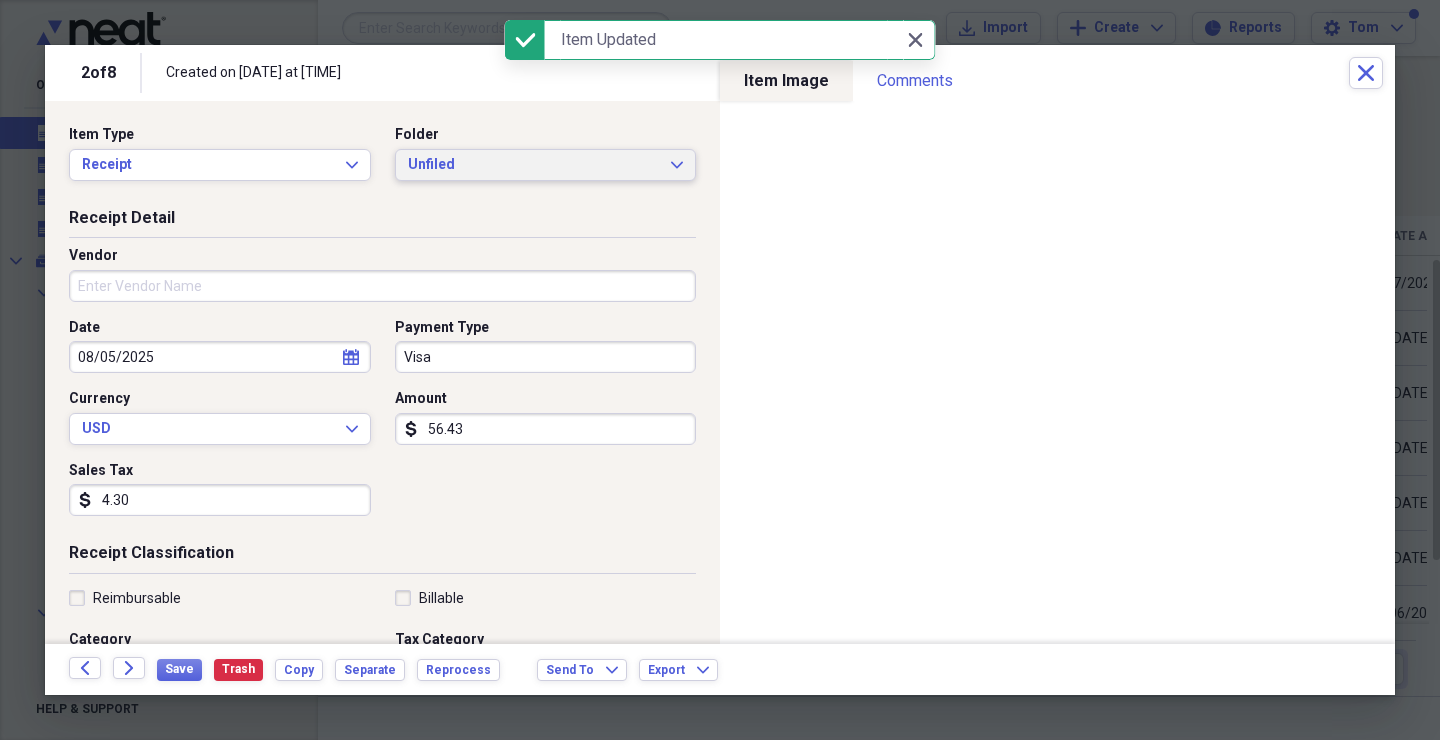 click on "Unfiled Expand" at bounding box center [546, 165] 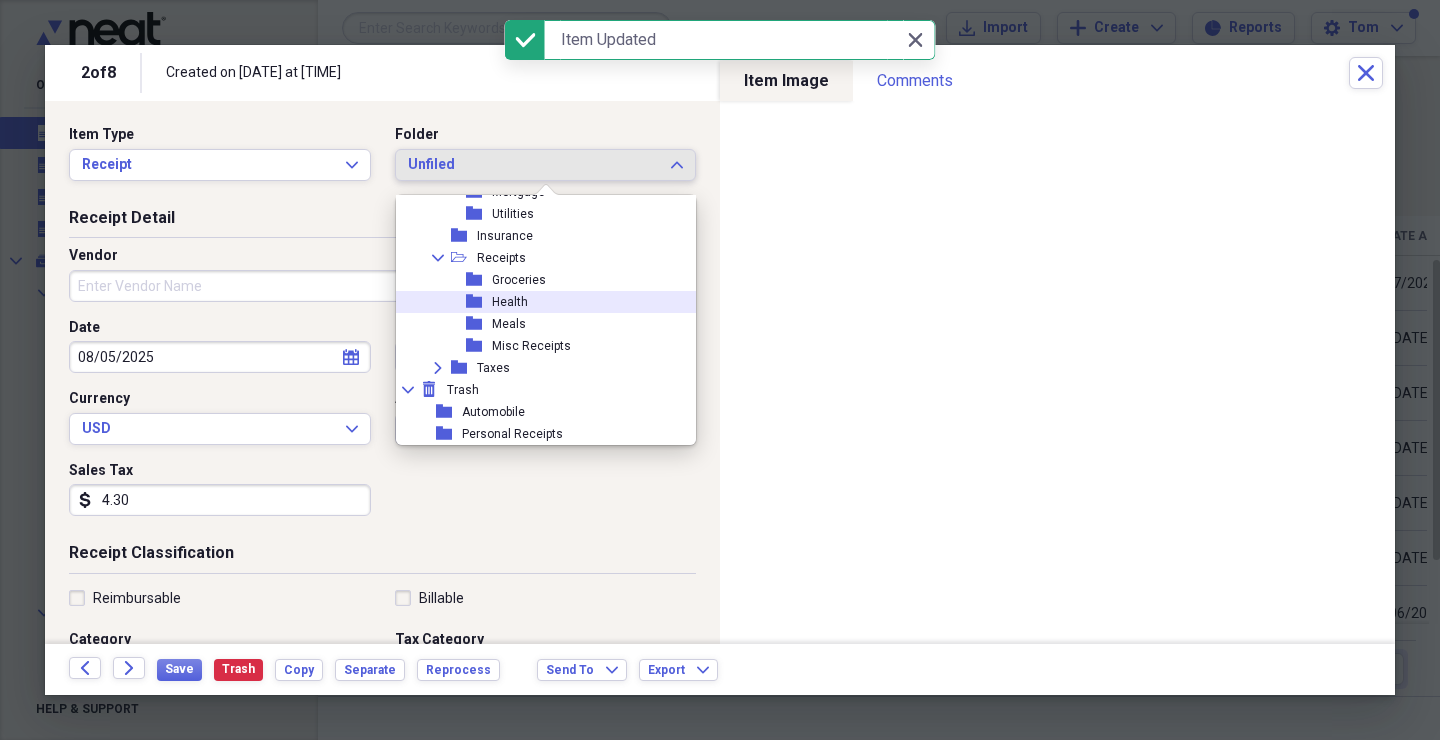 scroll, scrollTop: 205, scrollLeft: 0, axis: vertical 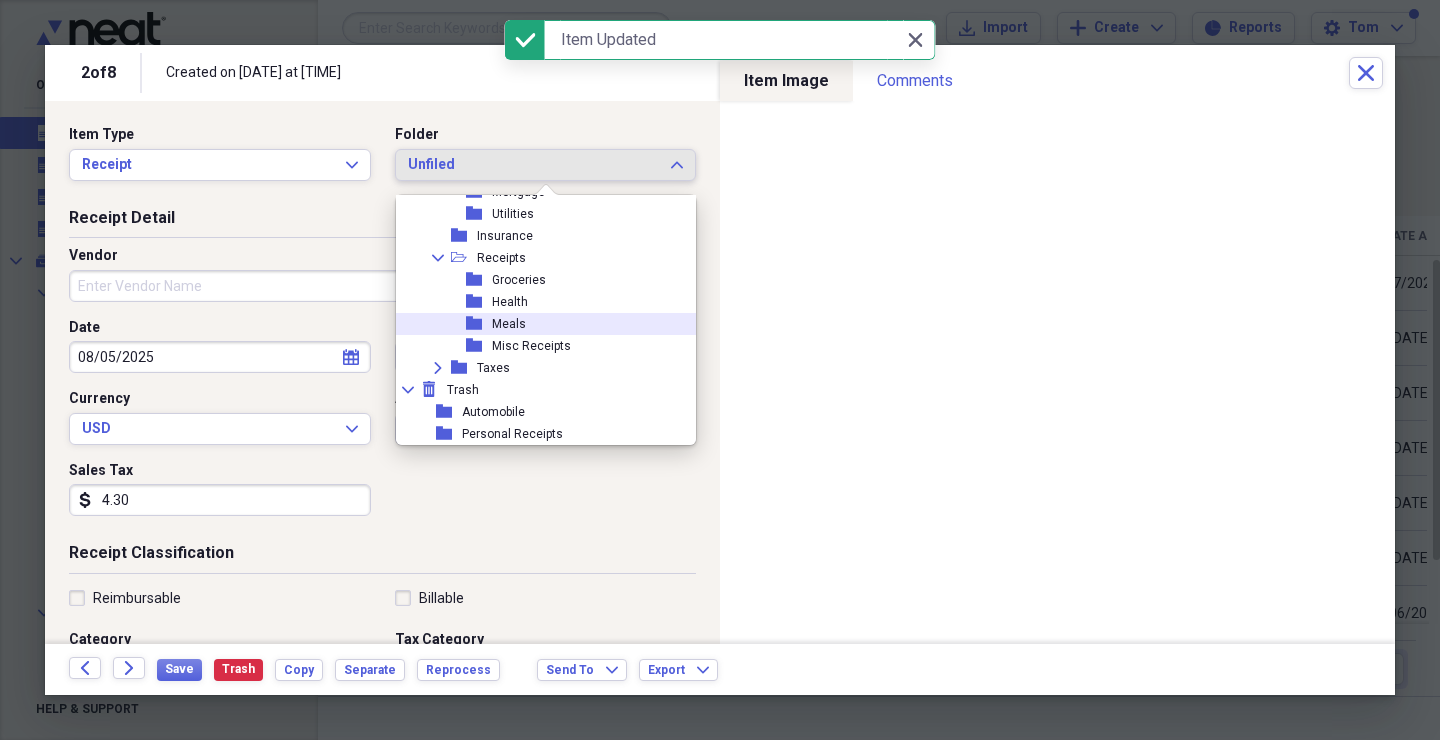 click on "folder Meals" at bounding box center (538, 324) 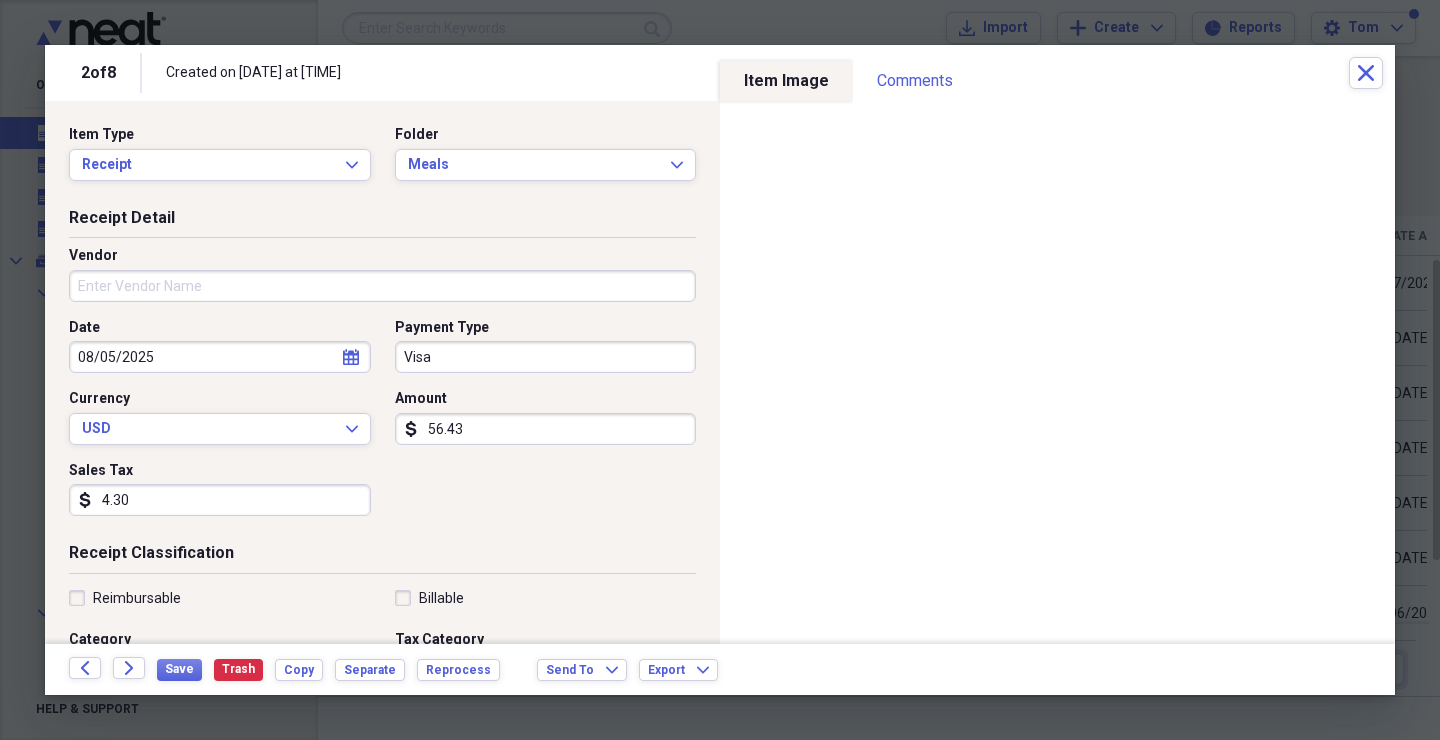 click on "56.43" at bounding box center [546, 429] 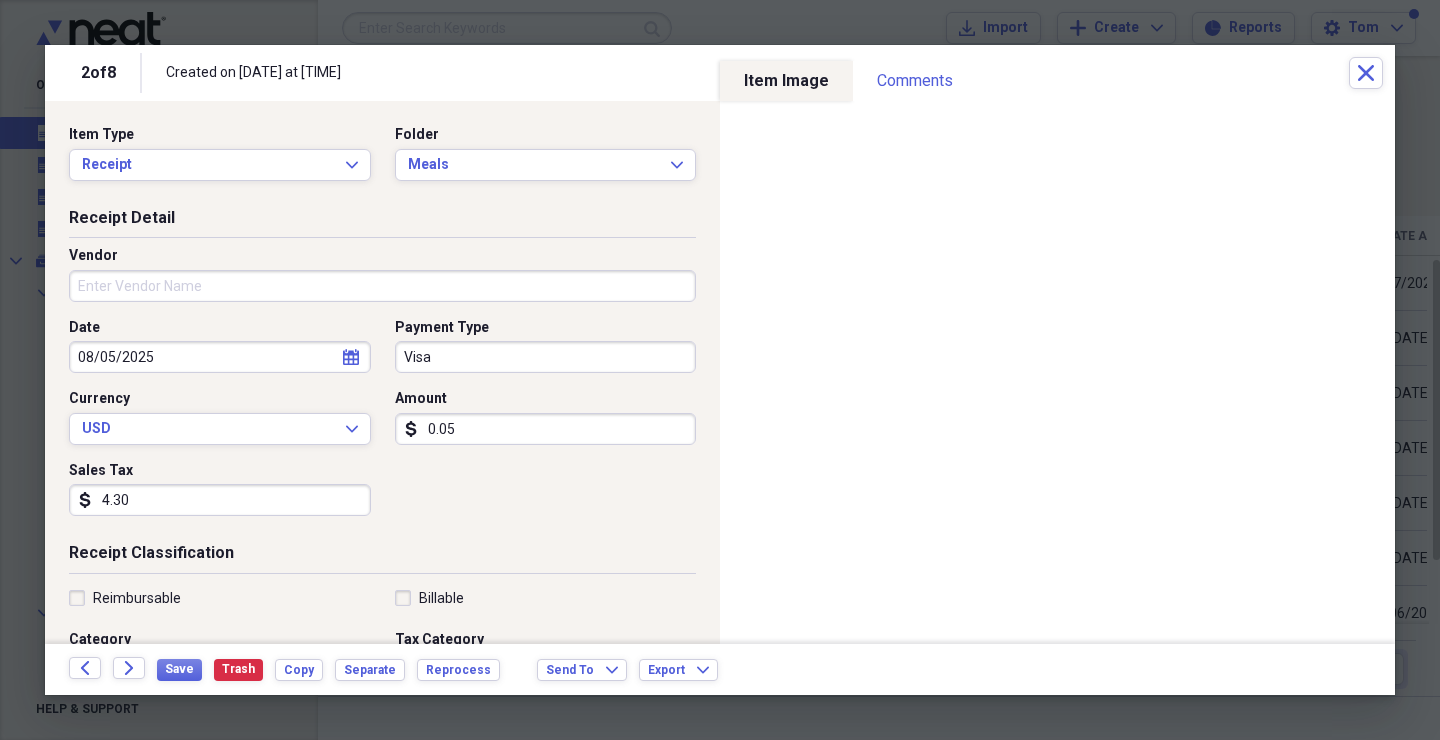 type on "0.05" 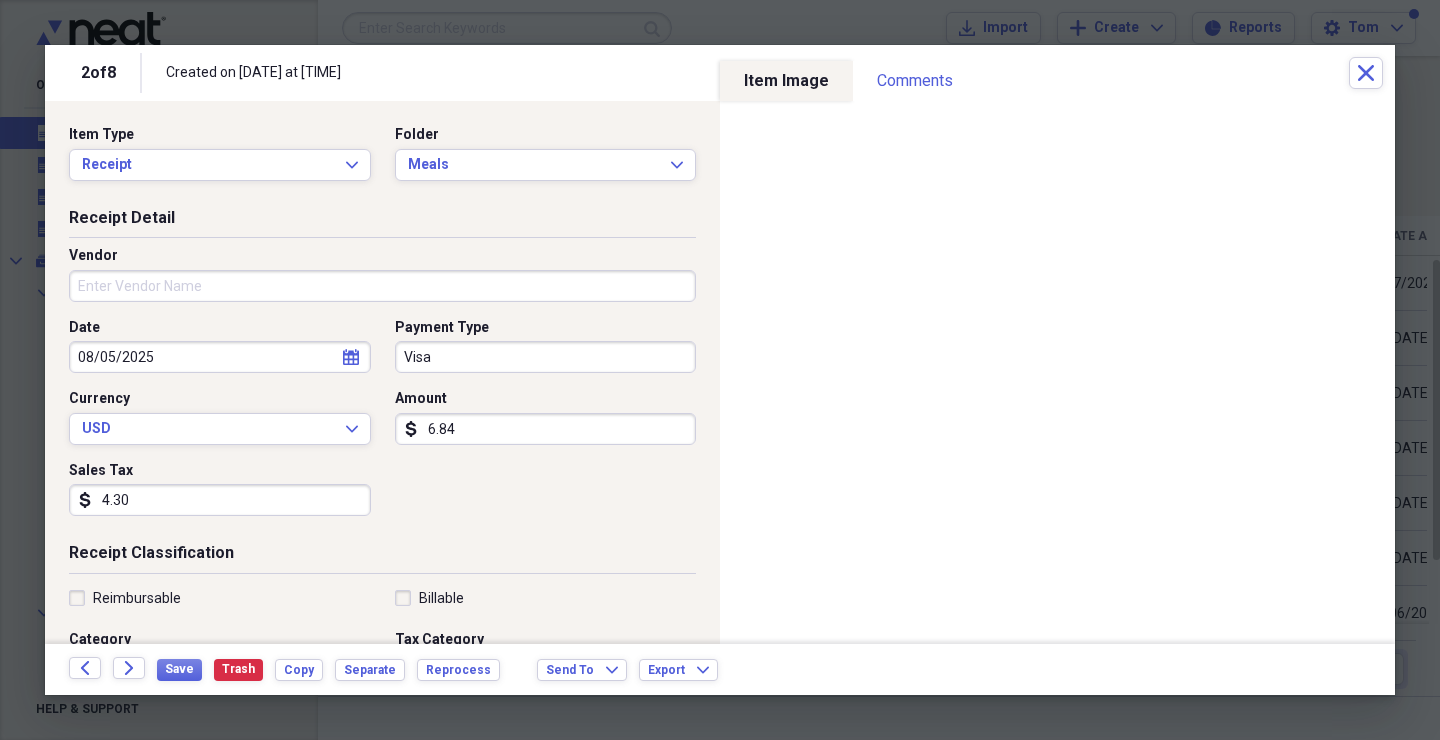 type on "68.43" 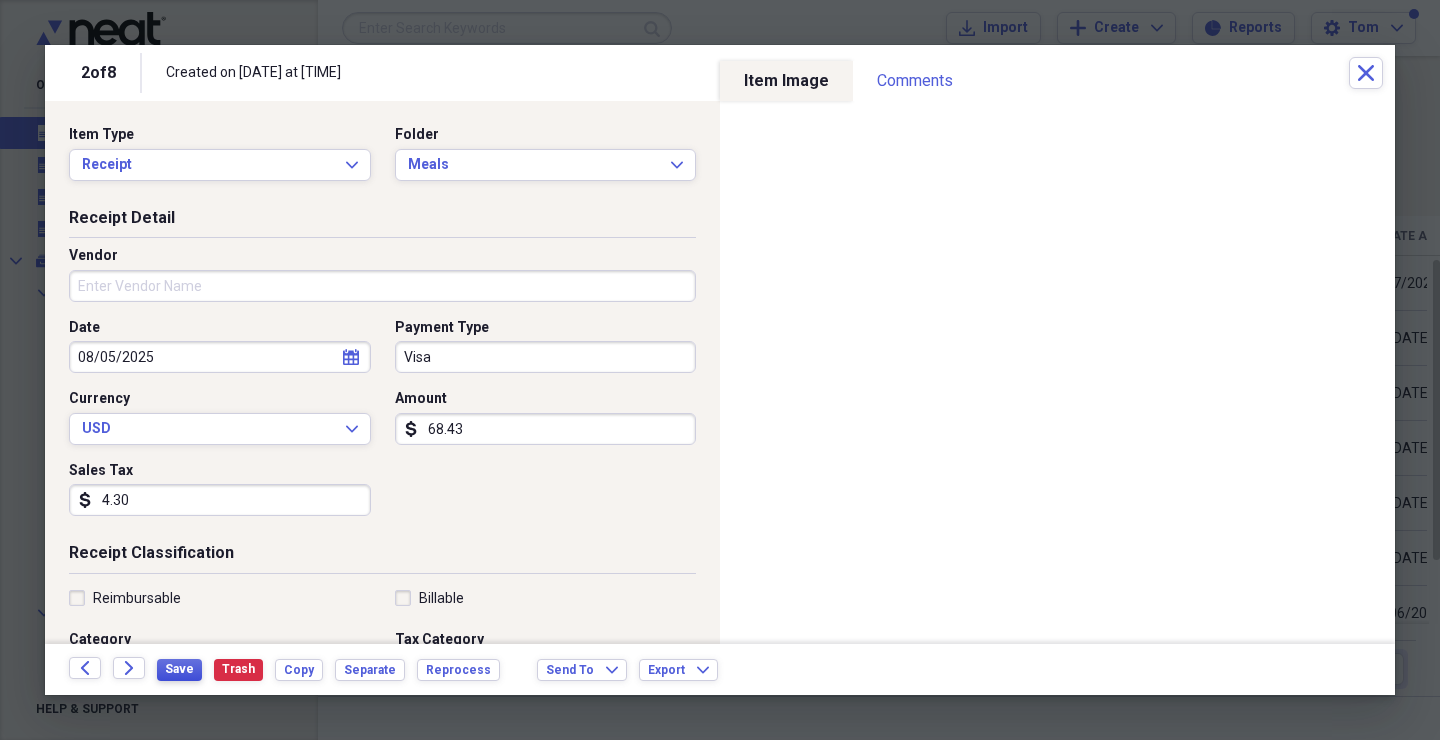click on "Save" at bounding box center [179, 669] 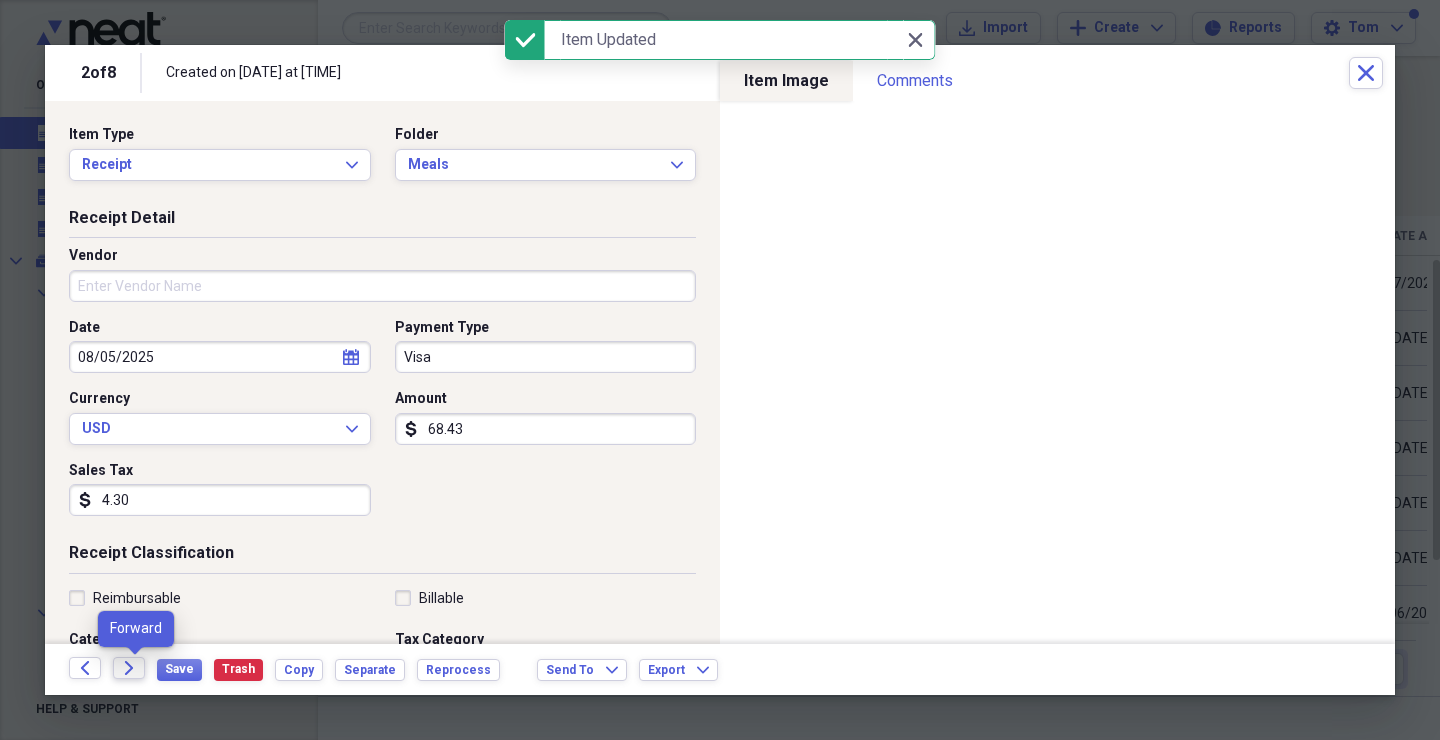 click on "Forward" 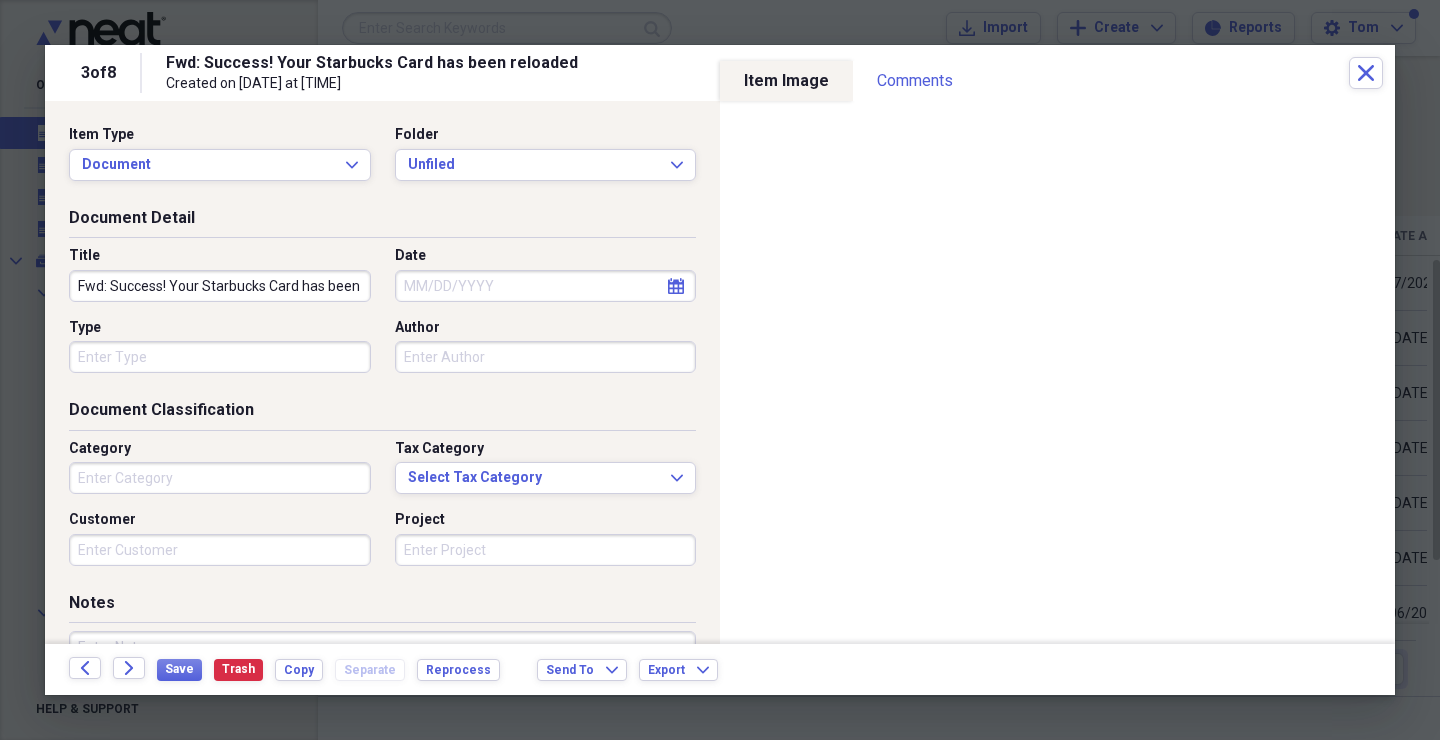 scroll, scrollTop: 12, scrollLeft: 0, axis: vertical 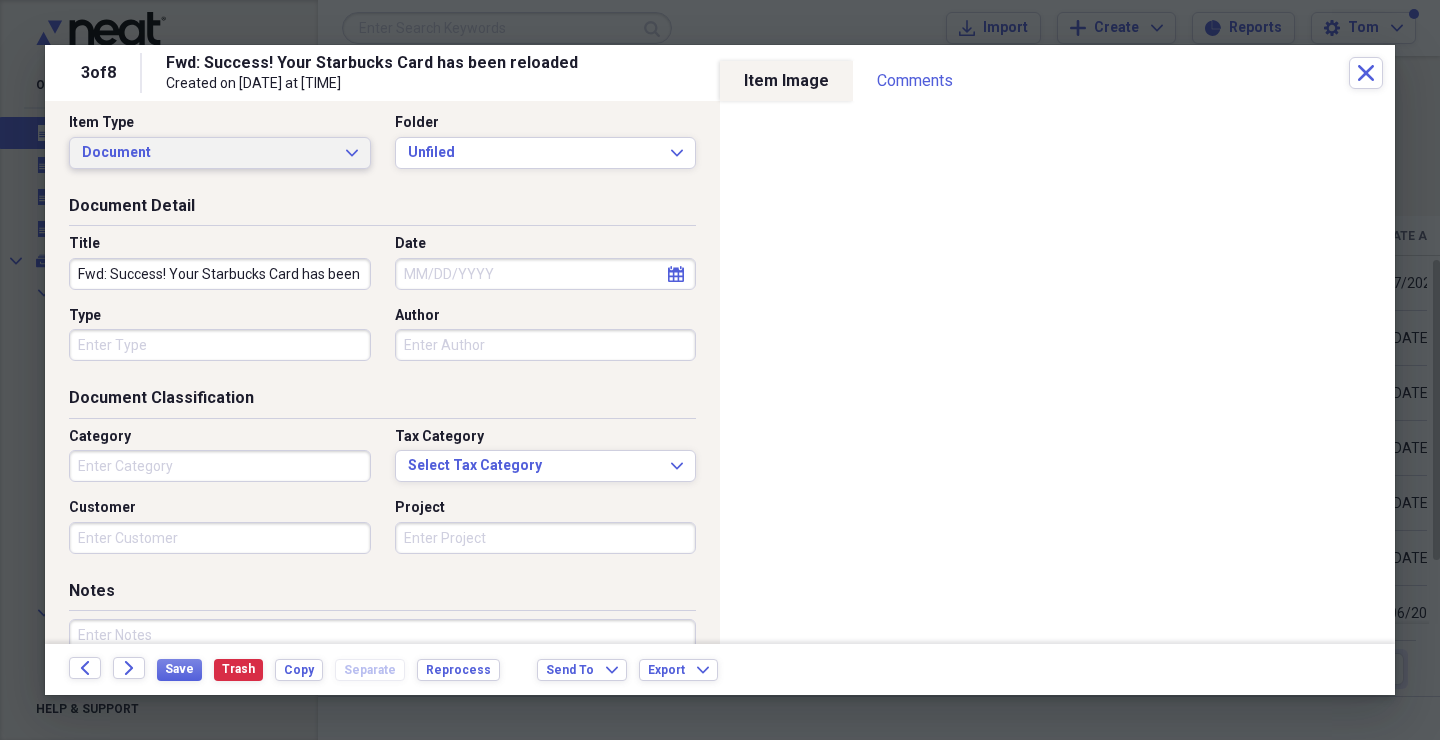 click on "Document Expand" at bounding box center (220, 153) 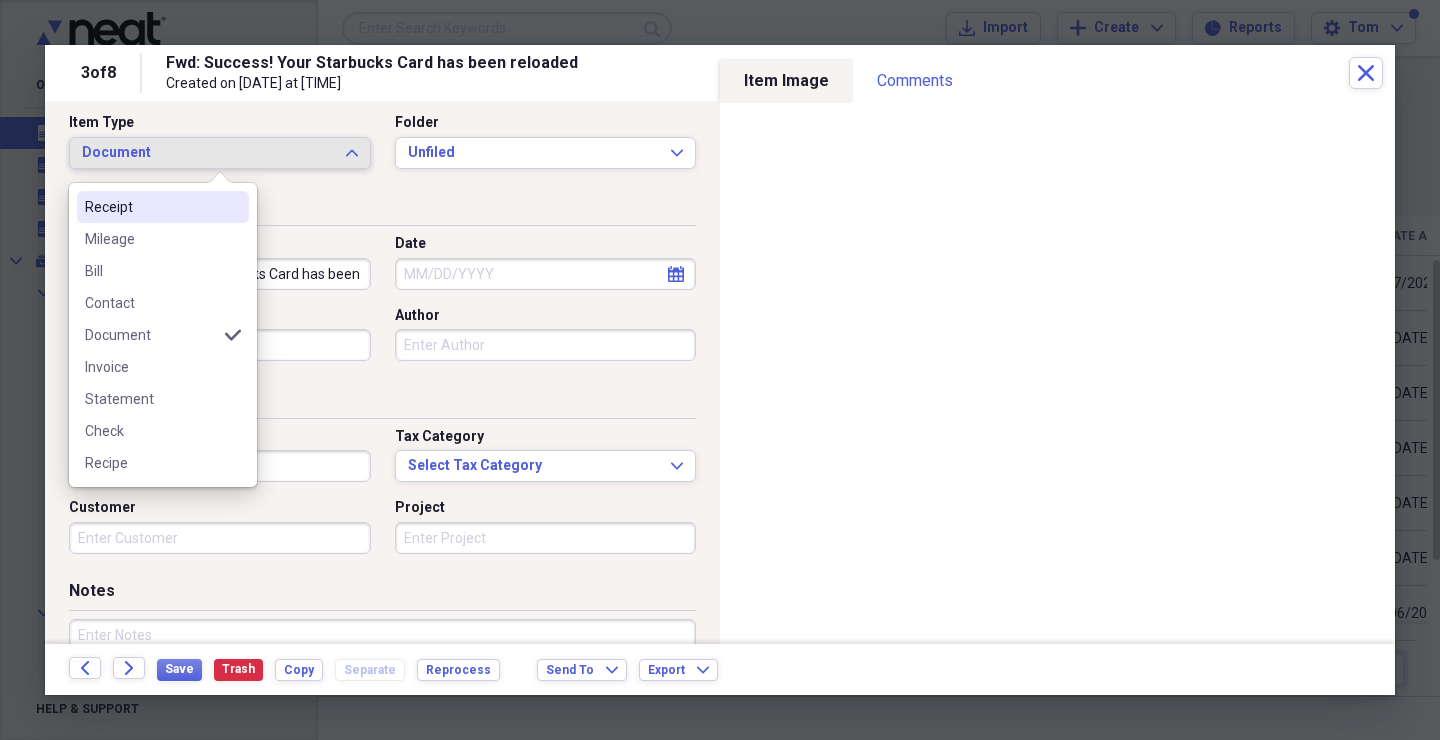 click on "Receipt" at bounding box center (151, 207) 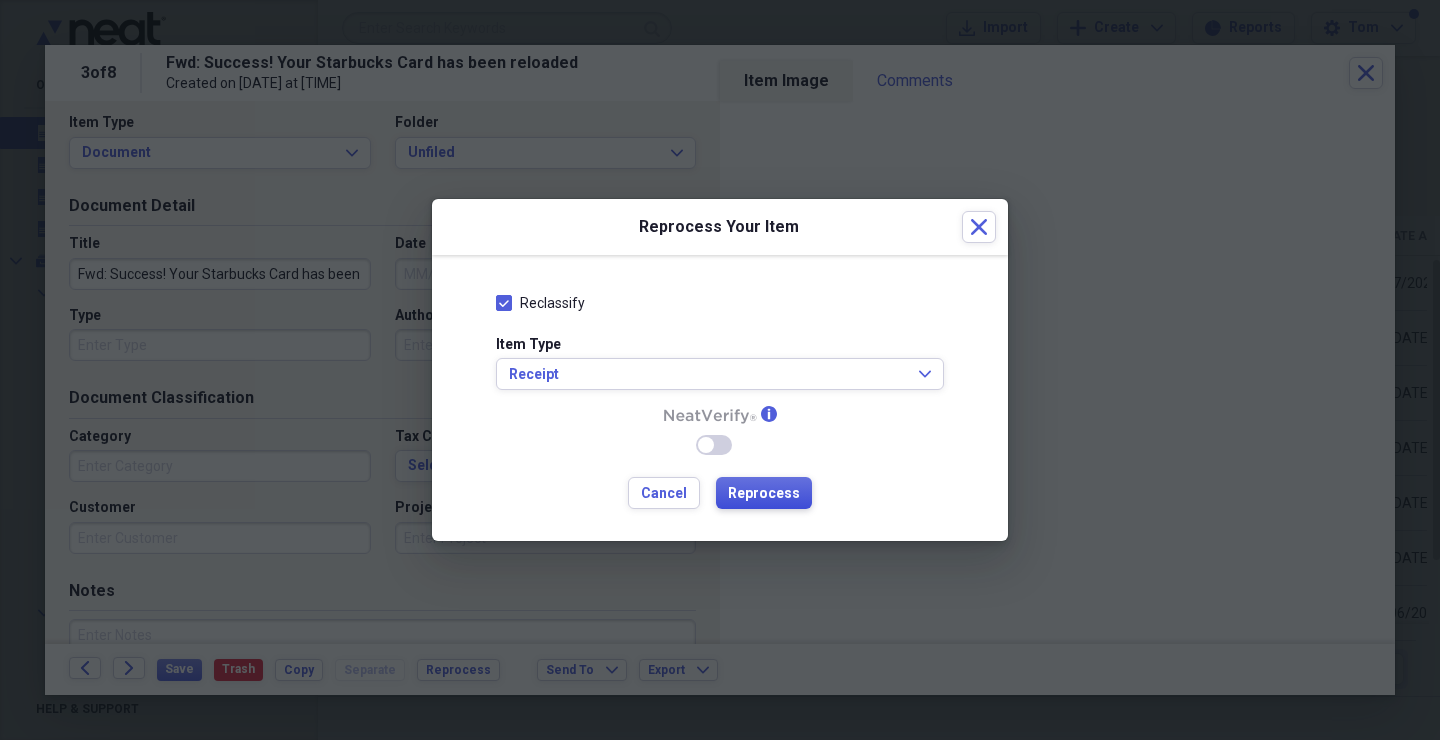 click on "Reprocess" at bounding box center (764, 494) 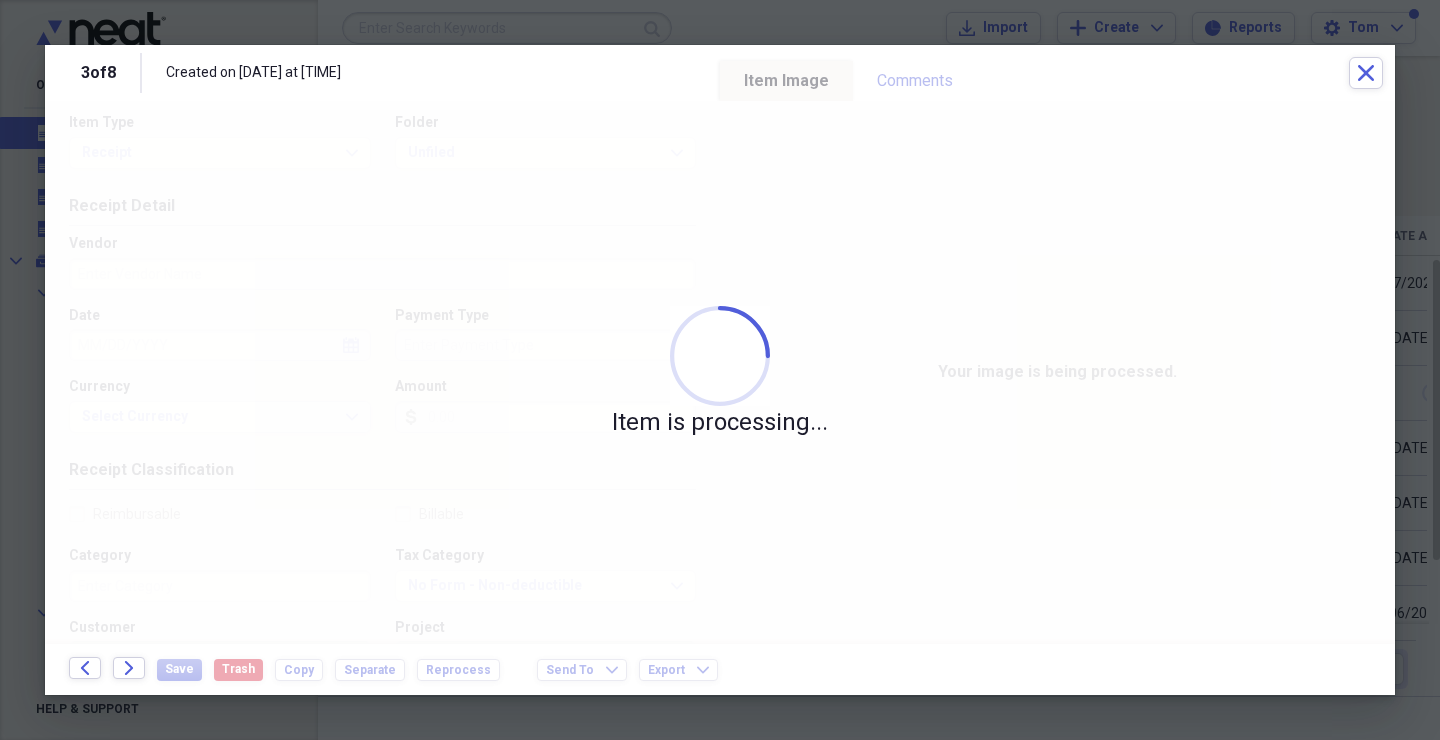 type on "starbucks coffee company" 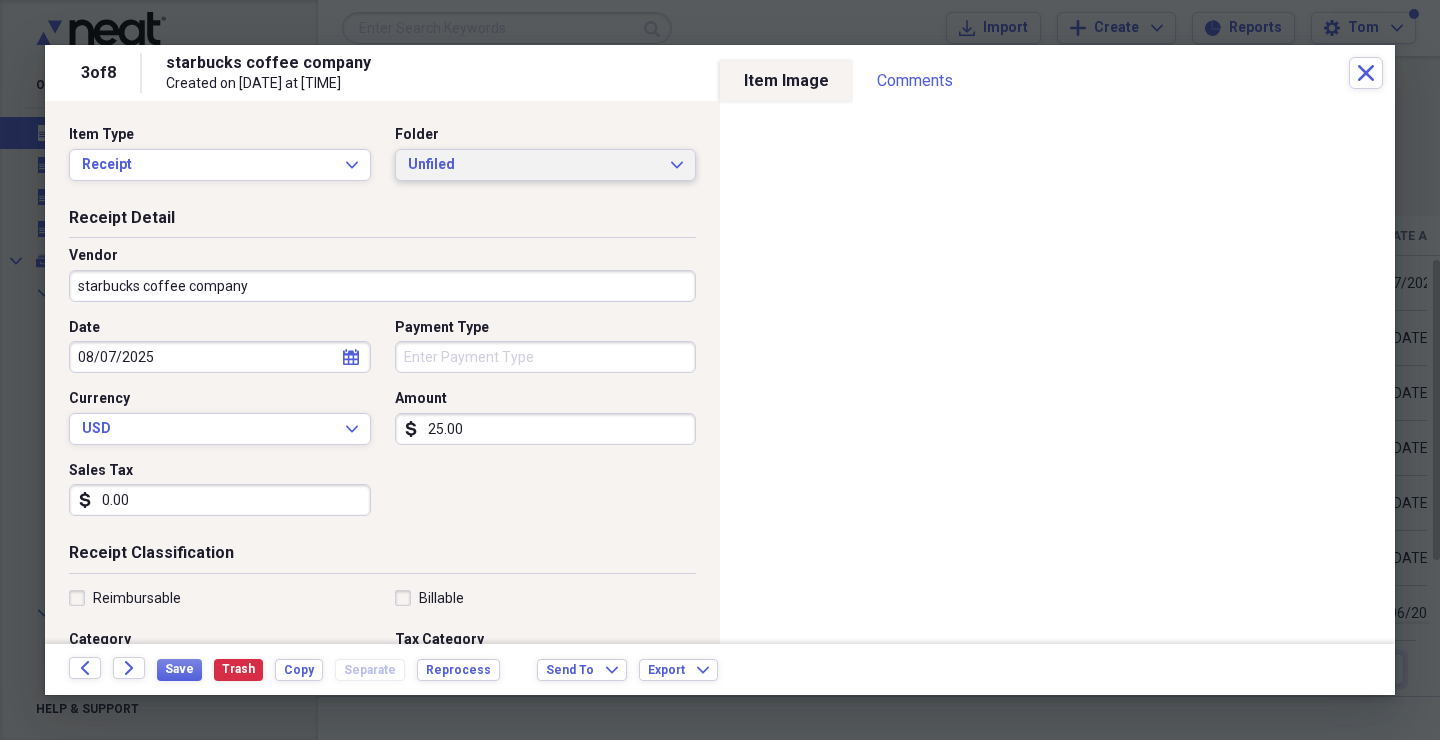 scroll, scrollTop: 0, scrollLeft: 0, axis: both 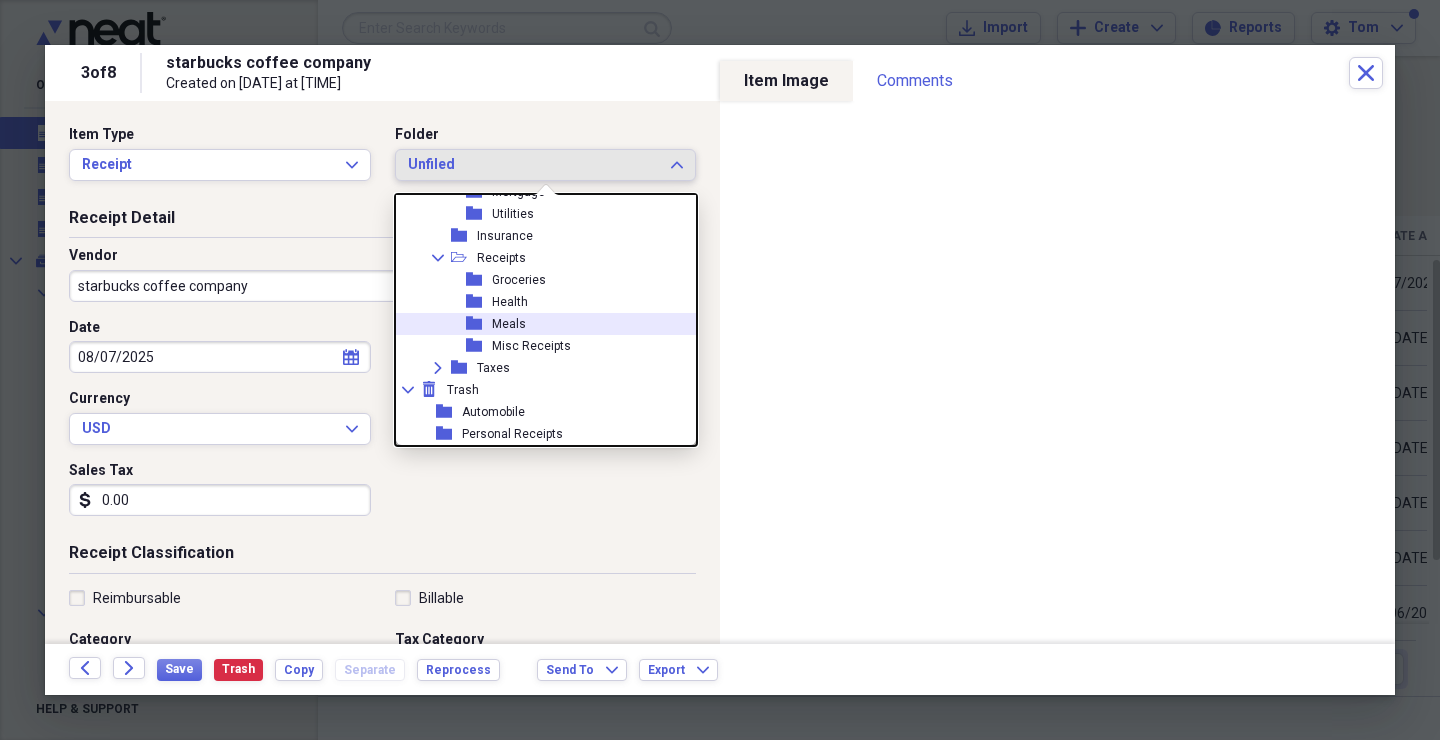 click on "folder Meals" at bounding box center (538, 324) 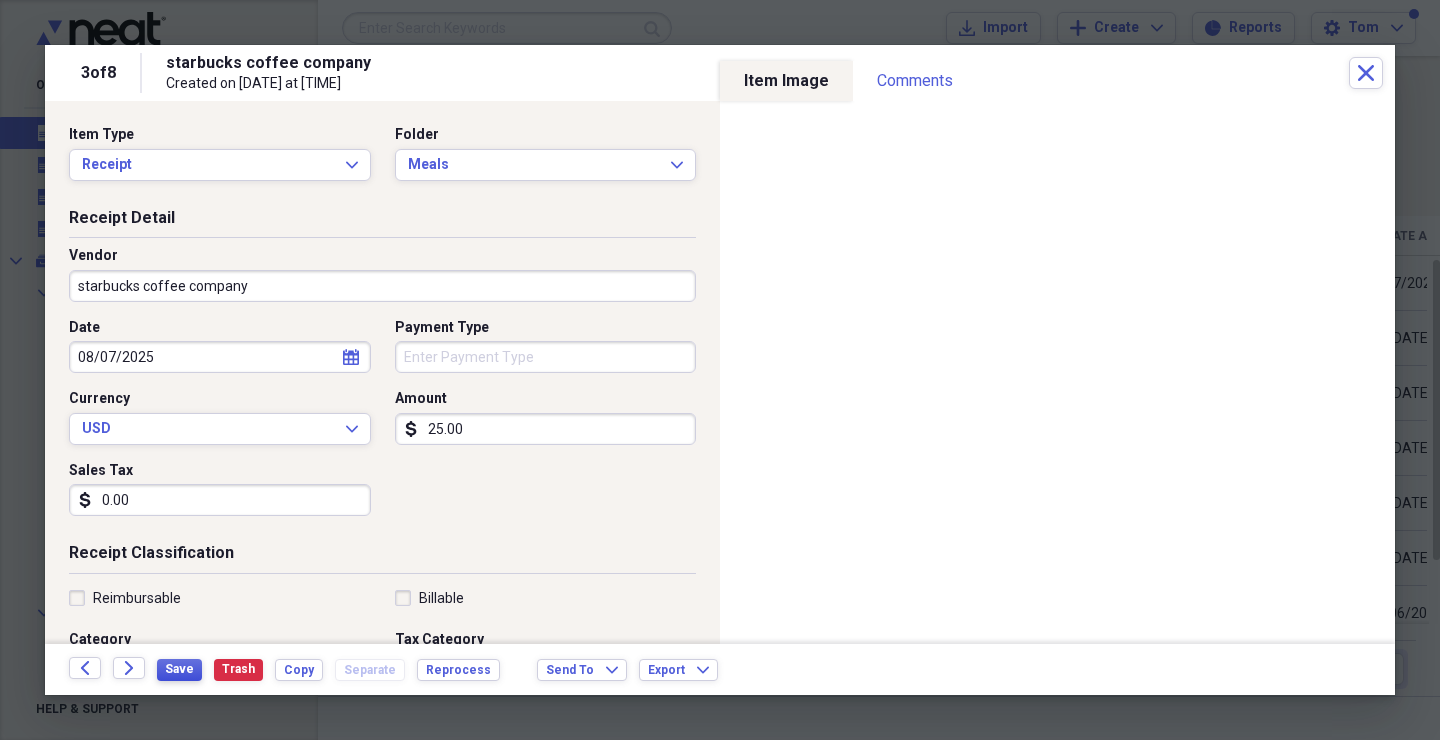click on "Save" at bounding box center (179, 669) 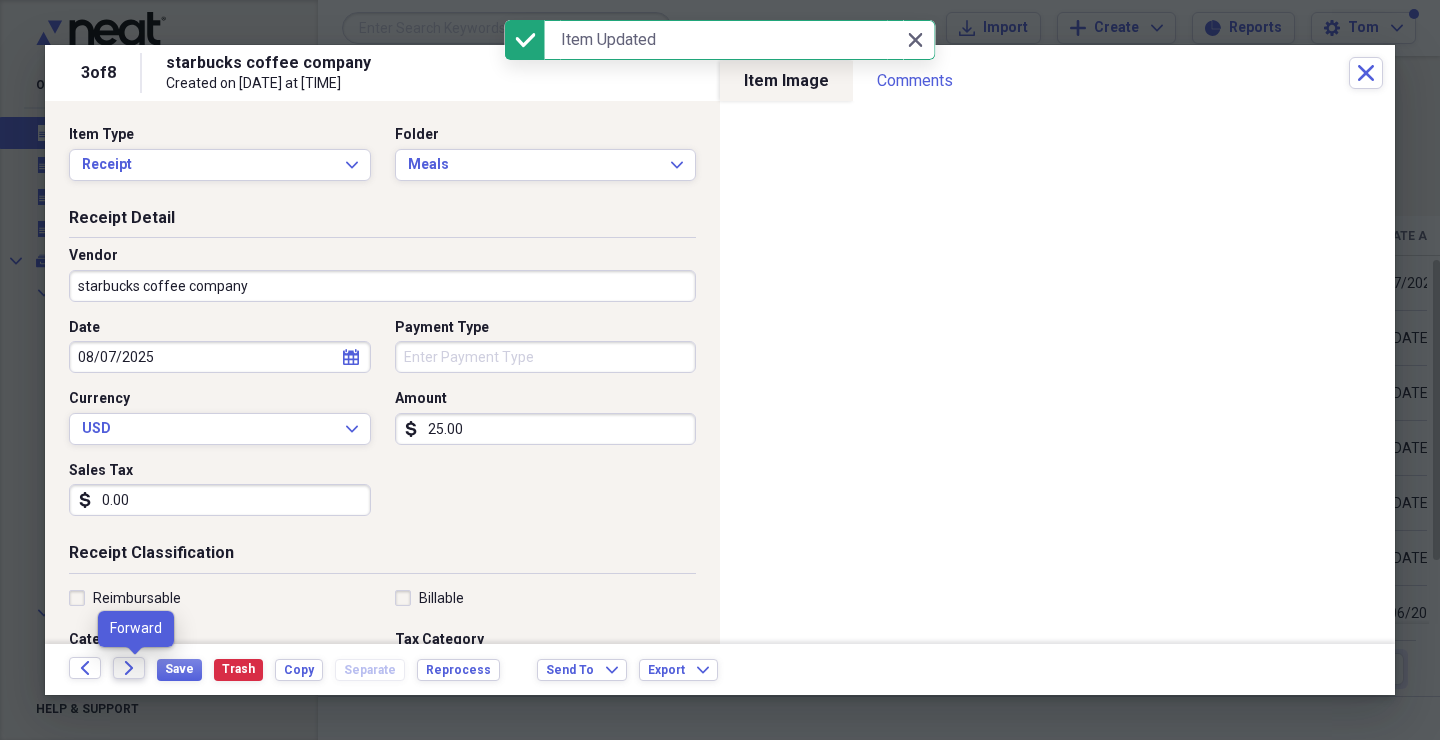 click on "Forward" 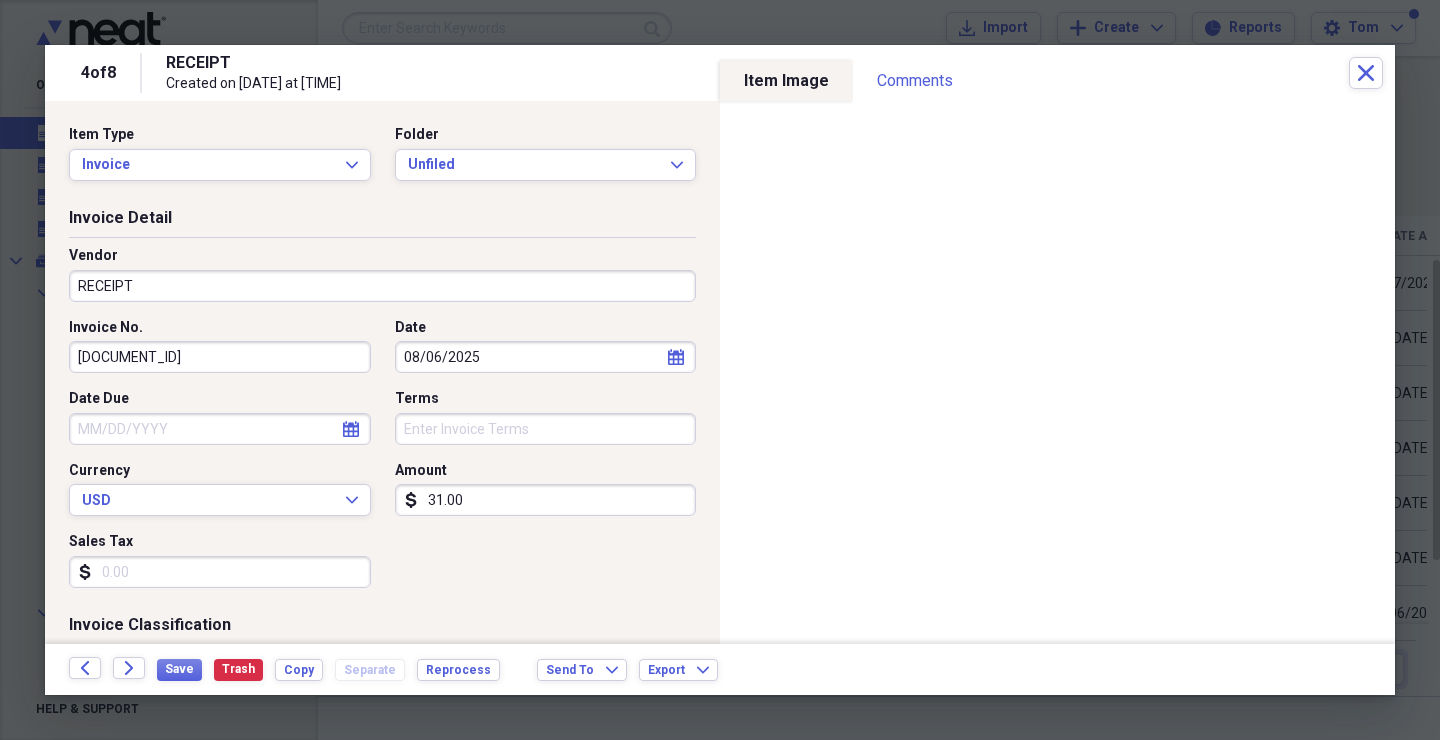 click on "Folder Unfiled Expand" at bounding box center [540, 153] 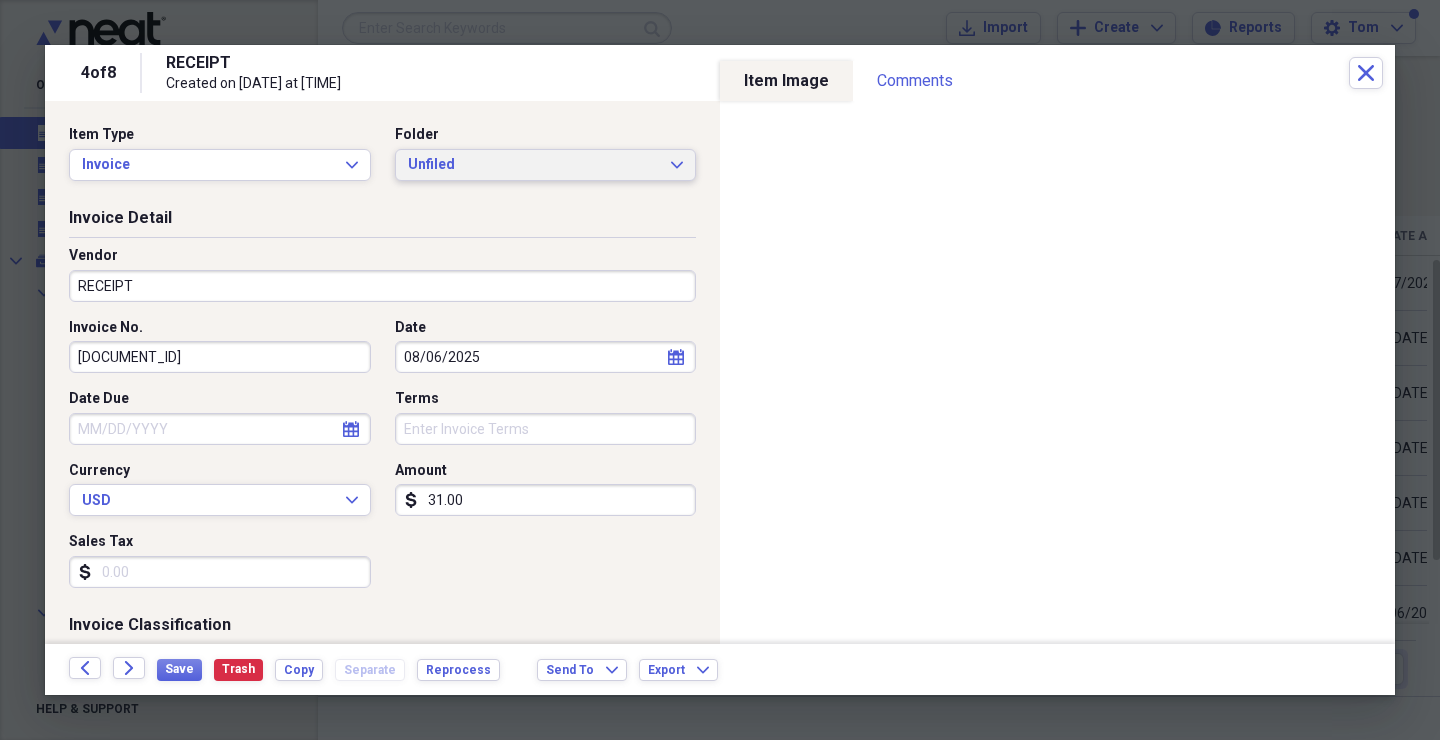 click on "Unfiled" at bounding box center (534, 165) 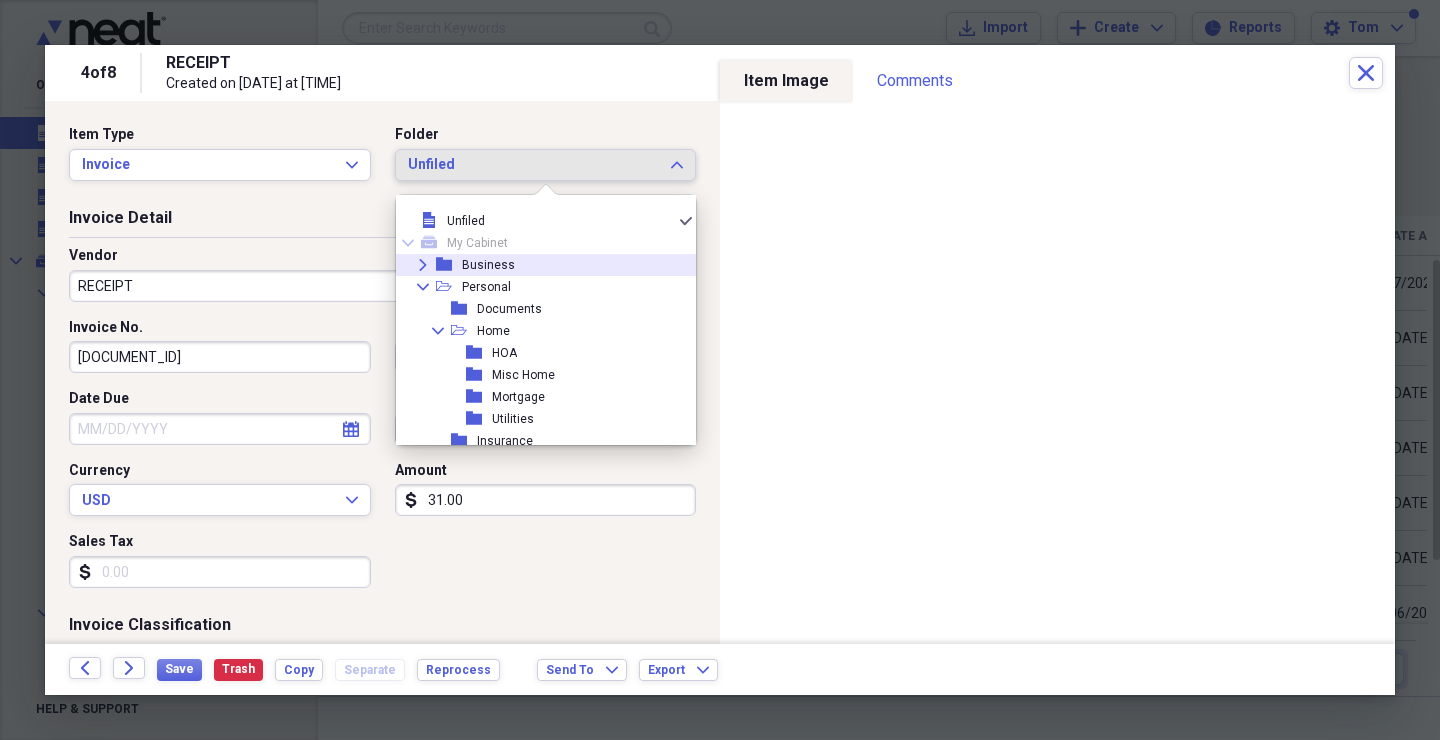 click on "Expand" 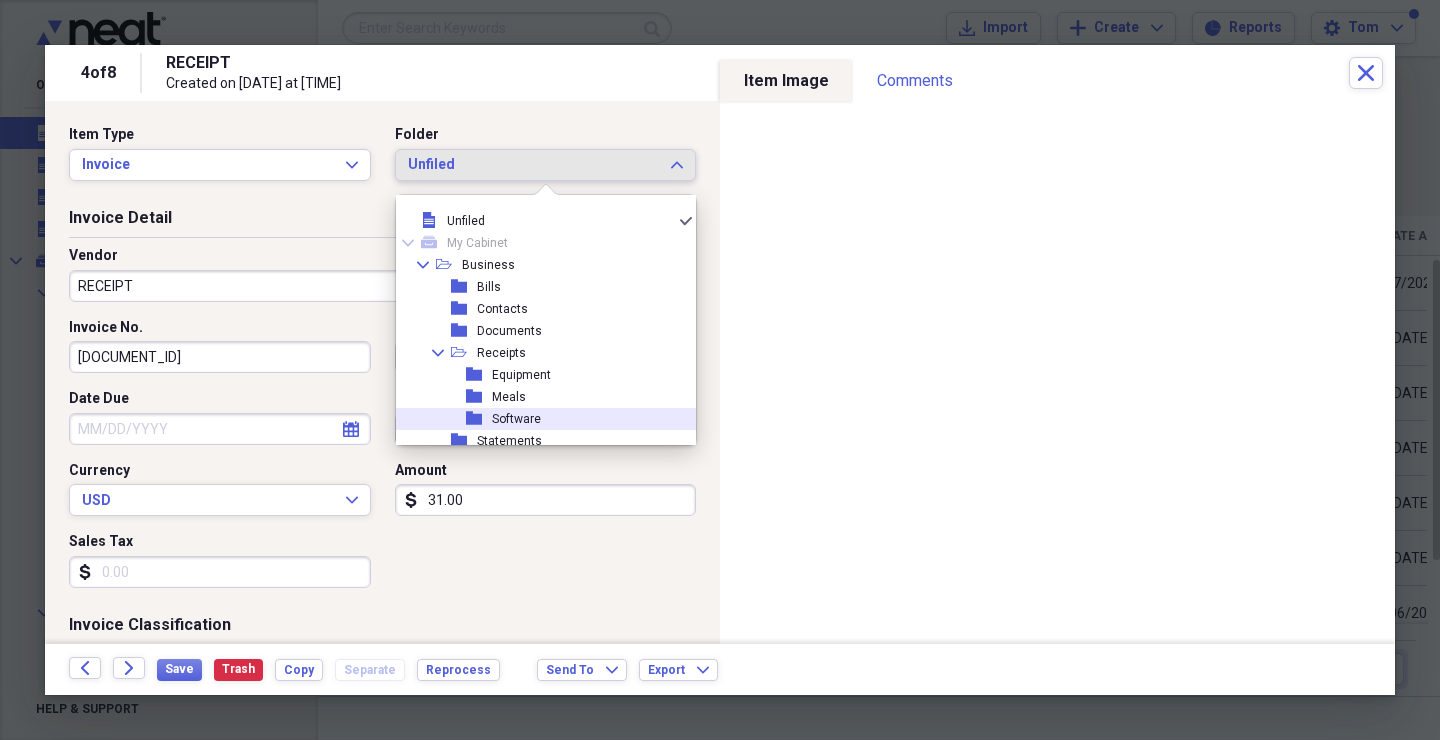 click on "folder Software" at bounding box center [538, 419] 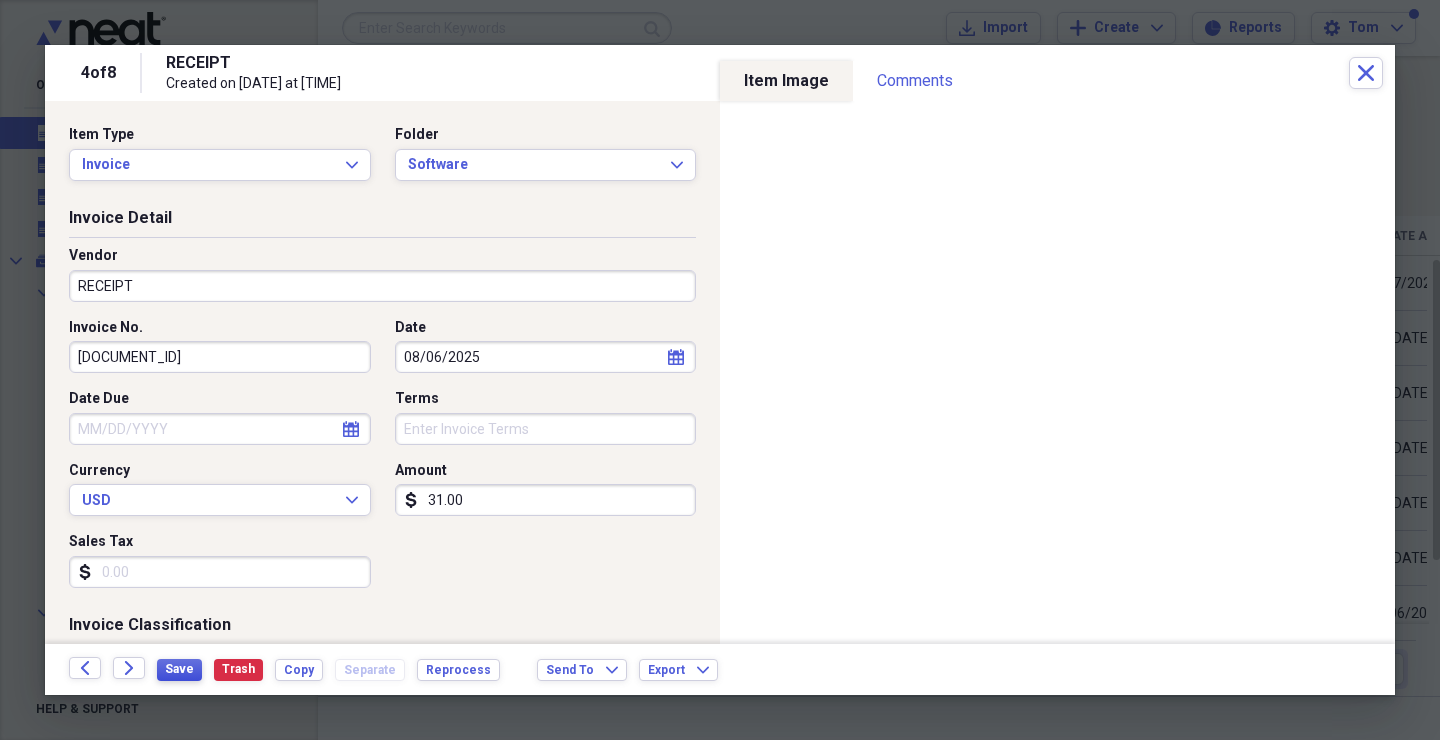 click on "Save" at bounding box center (179, 670) 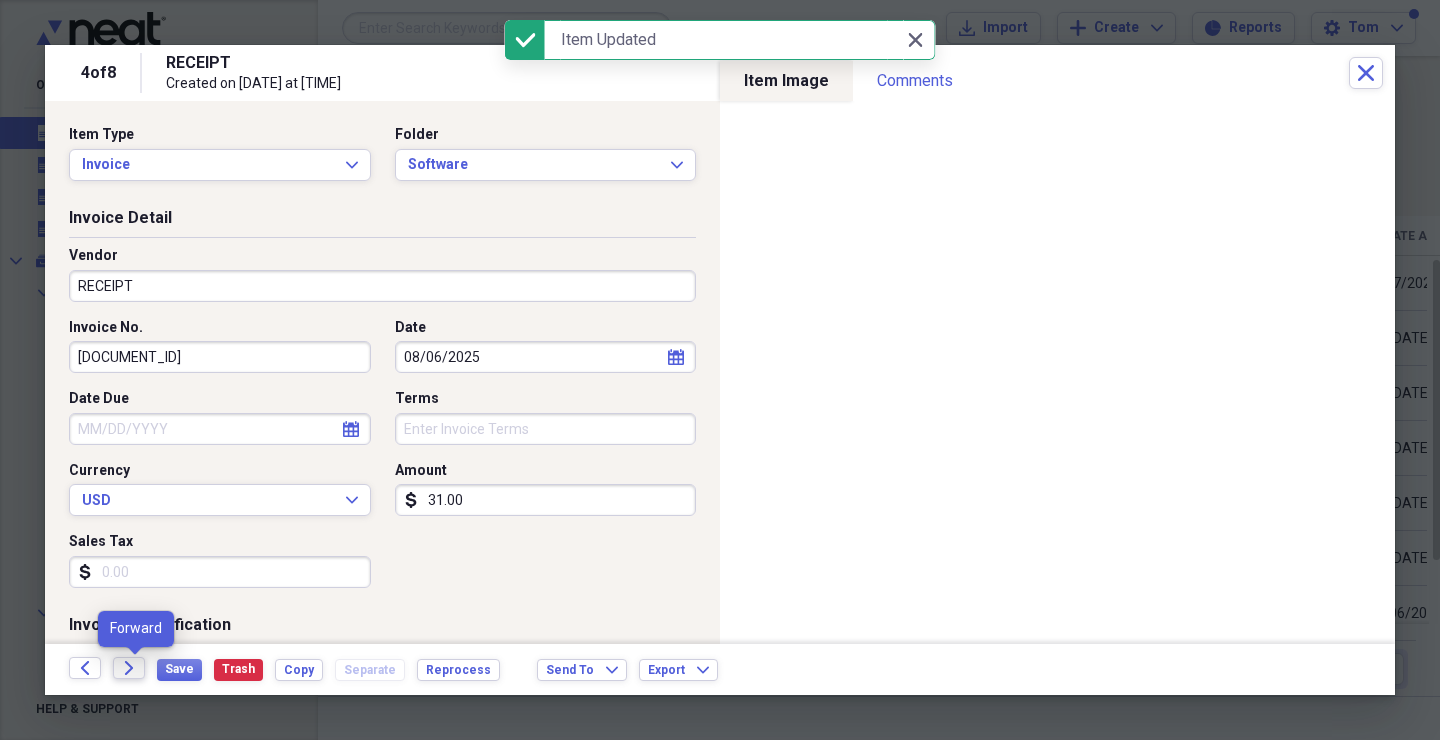 click on "Forward" 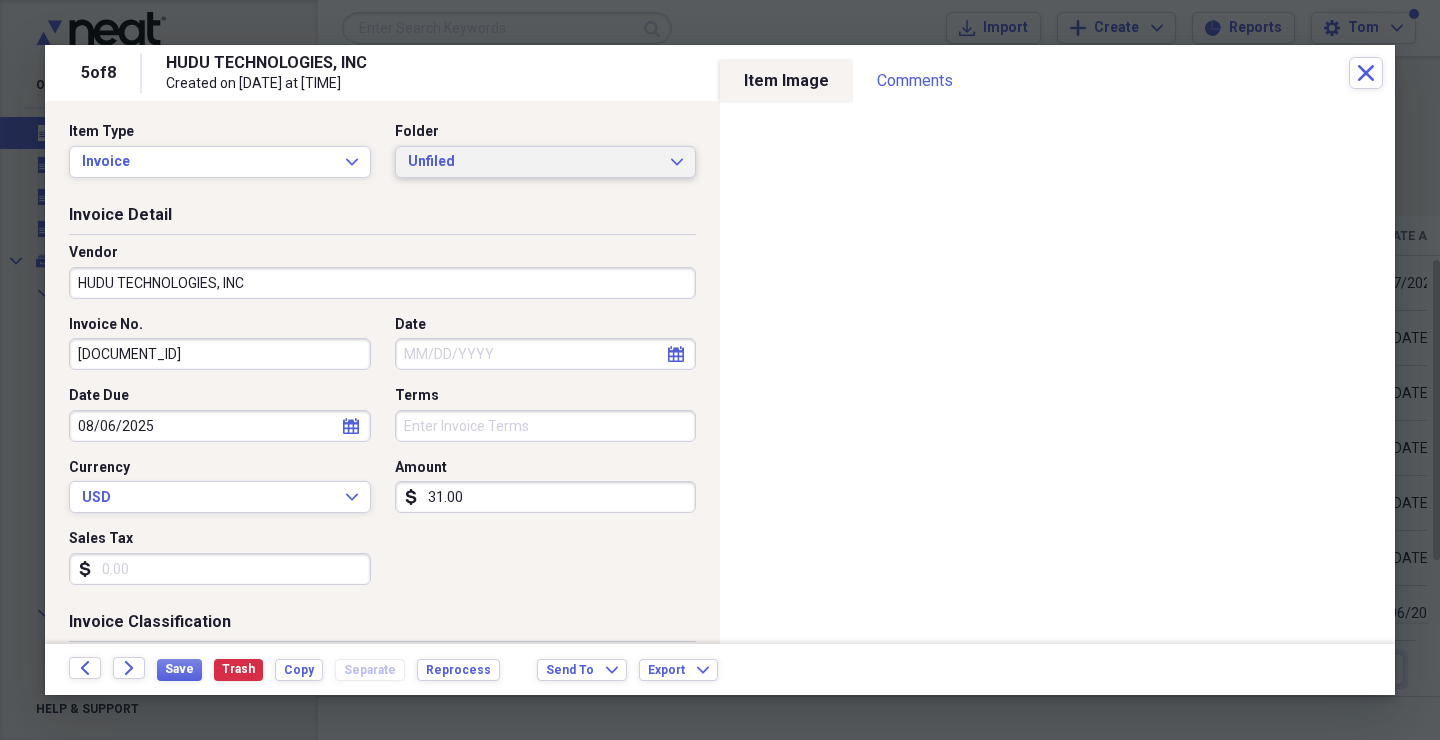 click on "Unfiled" at bounding box center [534, 162] 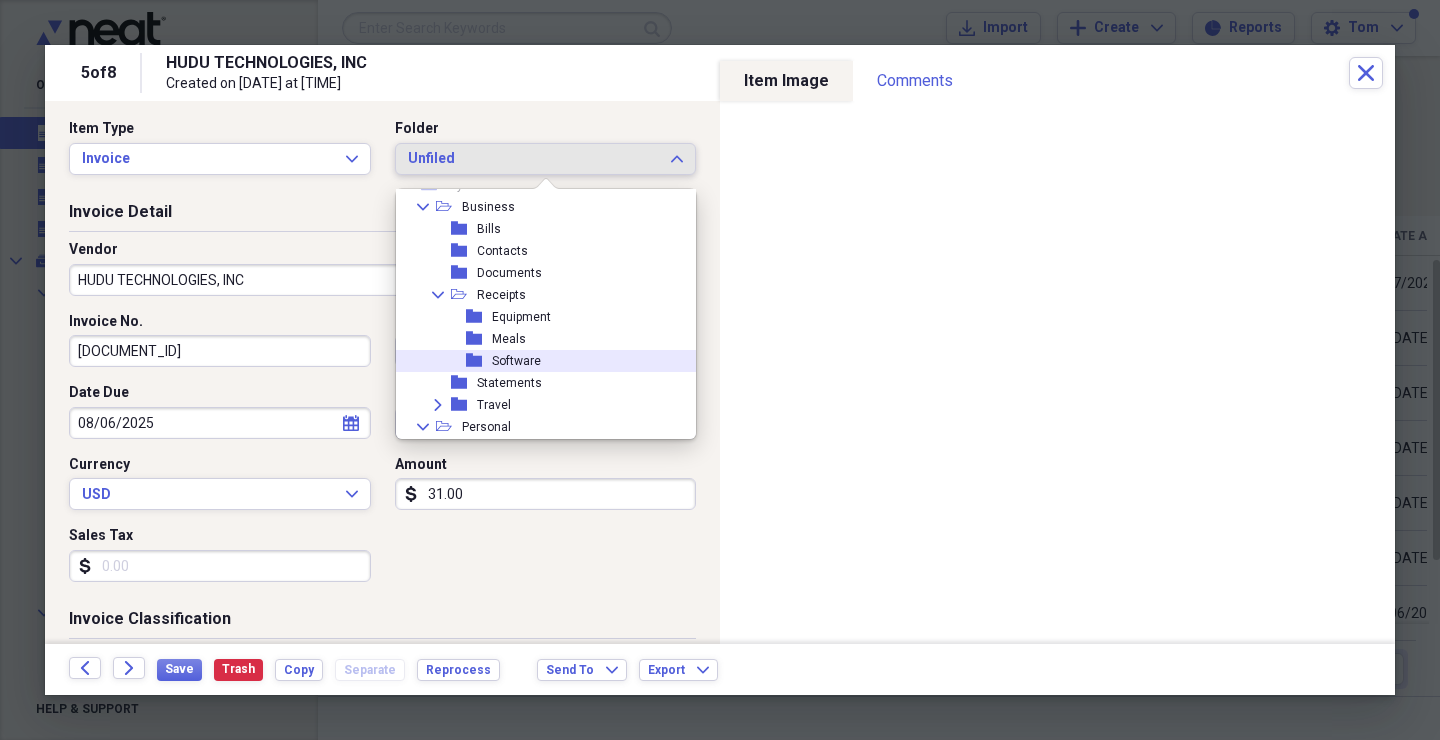 click on "Software" at bounding box center [516, 361] 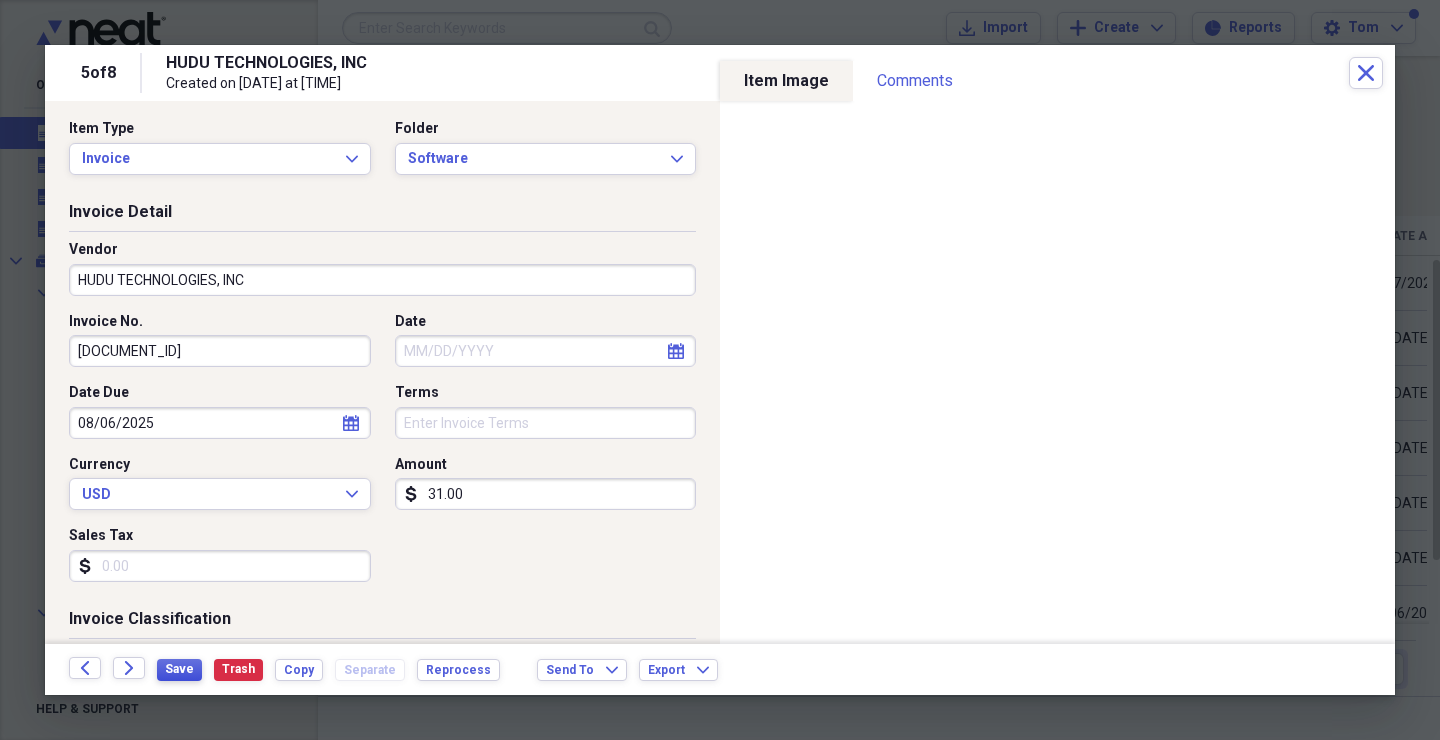 click on "Save" at bounding box center [179, 669] 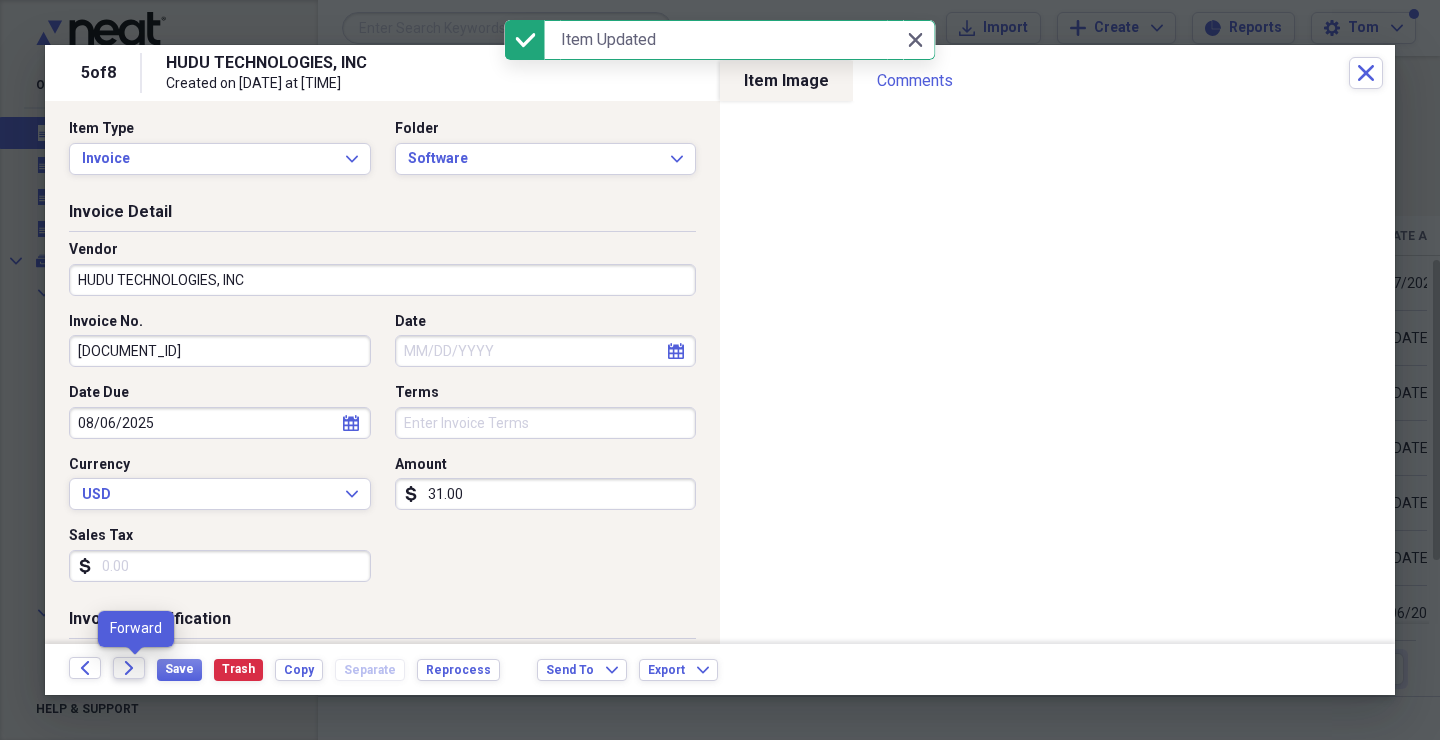 click on "Forward" 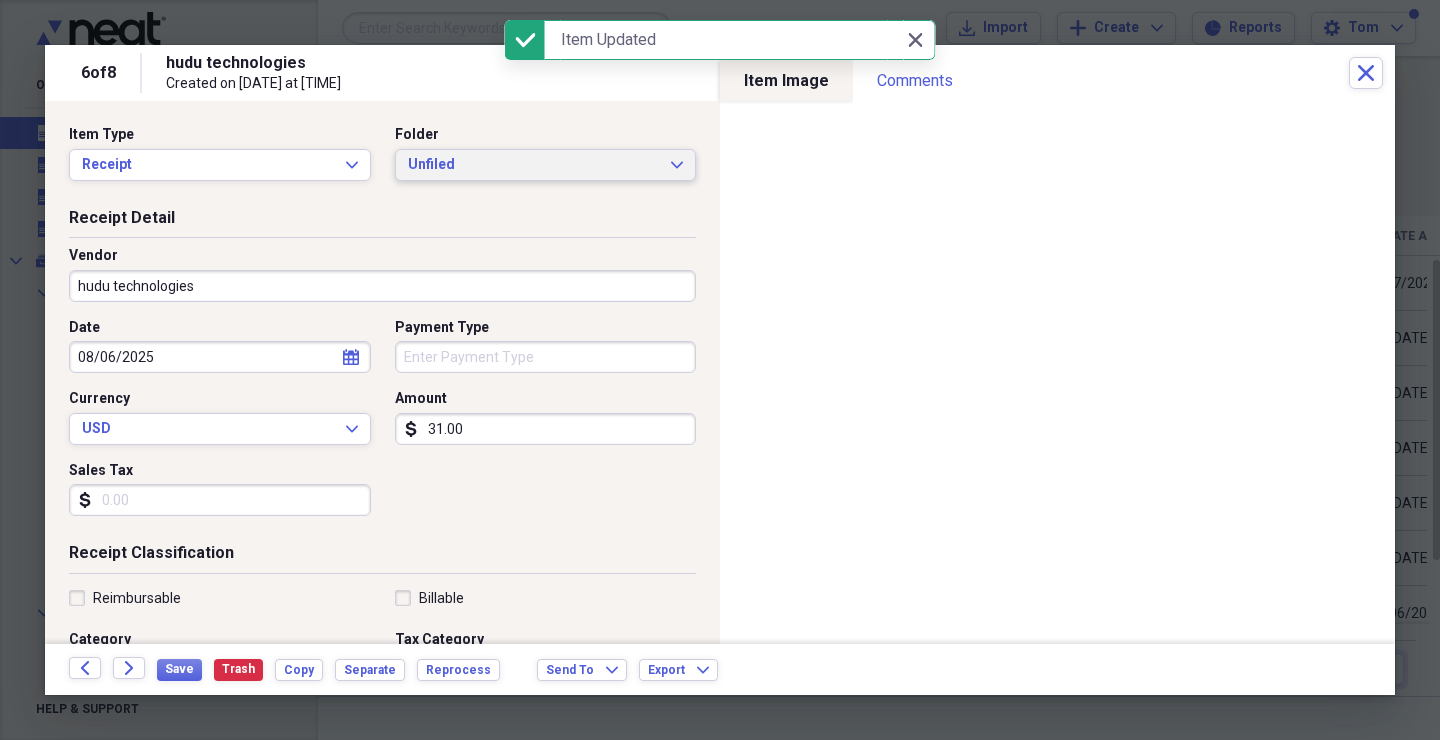 click on "Unfiled Expand" at bounding box center (546, 165) 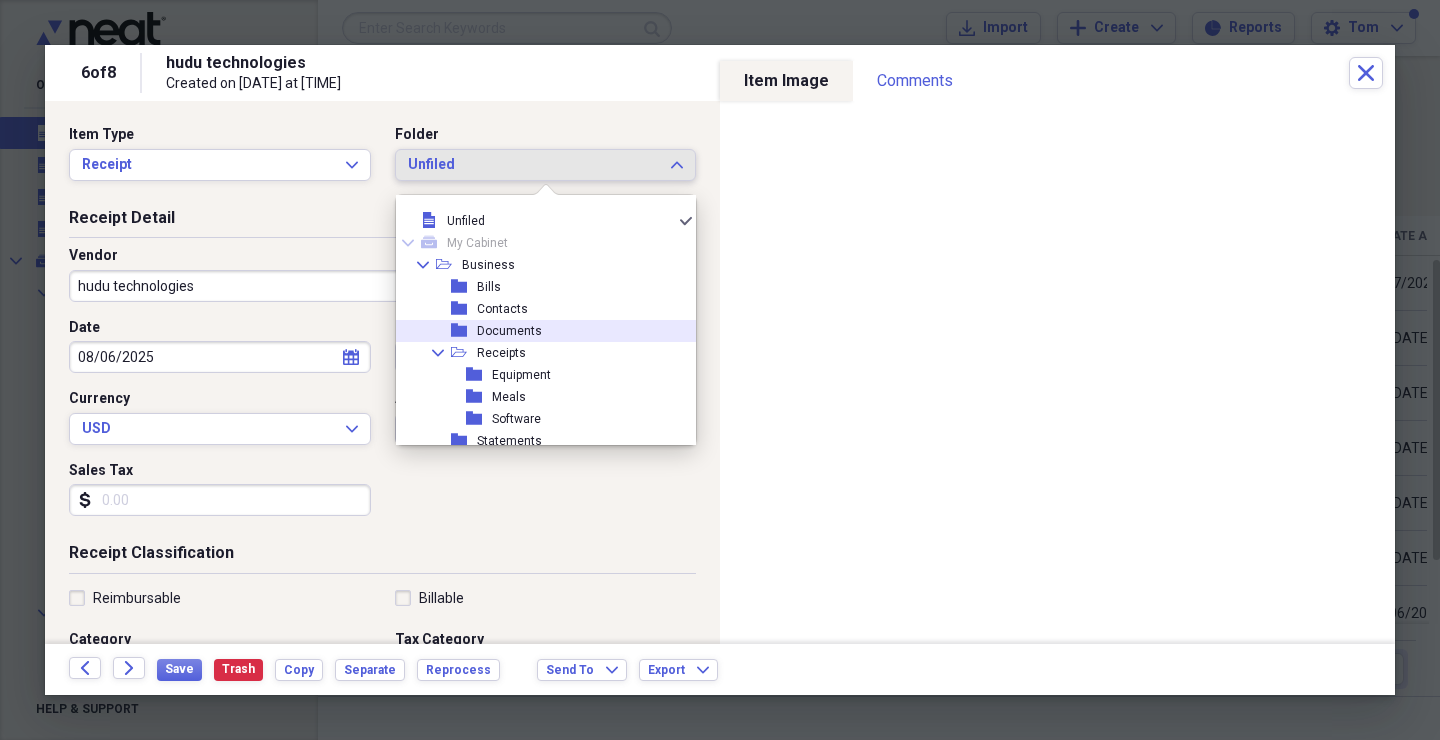 scroll, scrollTop: 0, scrollLeft: 0, axis: both 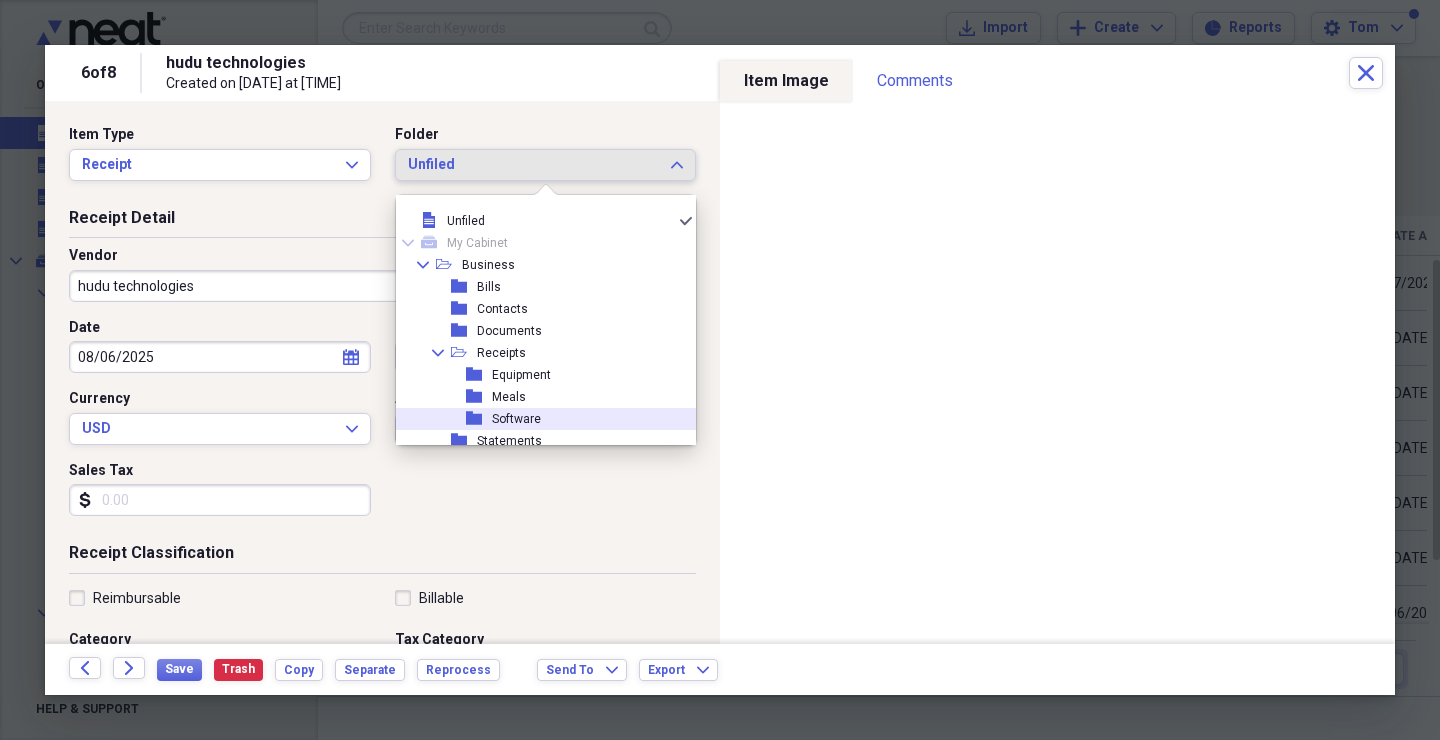 click on "folder Software" at bounding box center [538, 419] 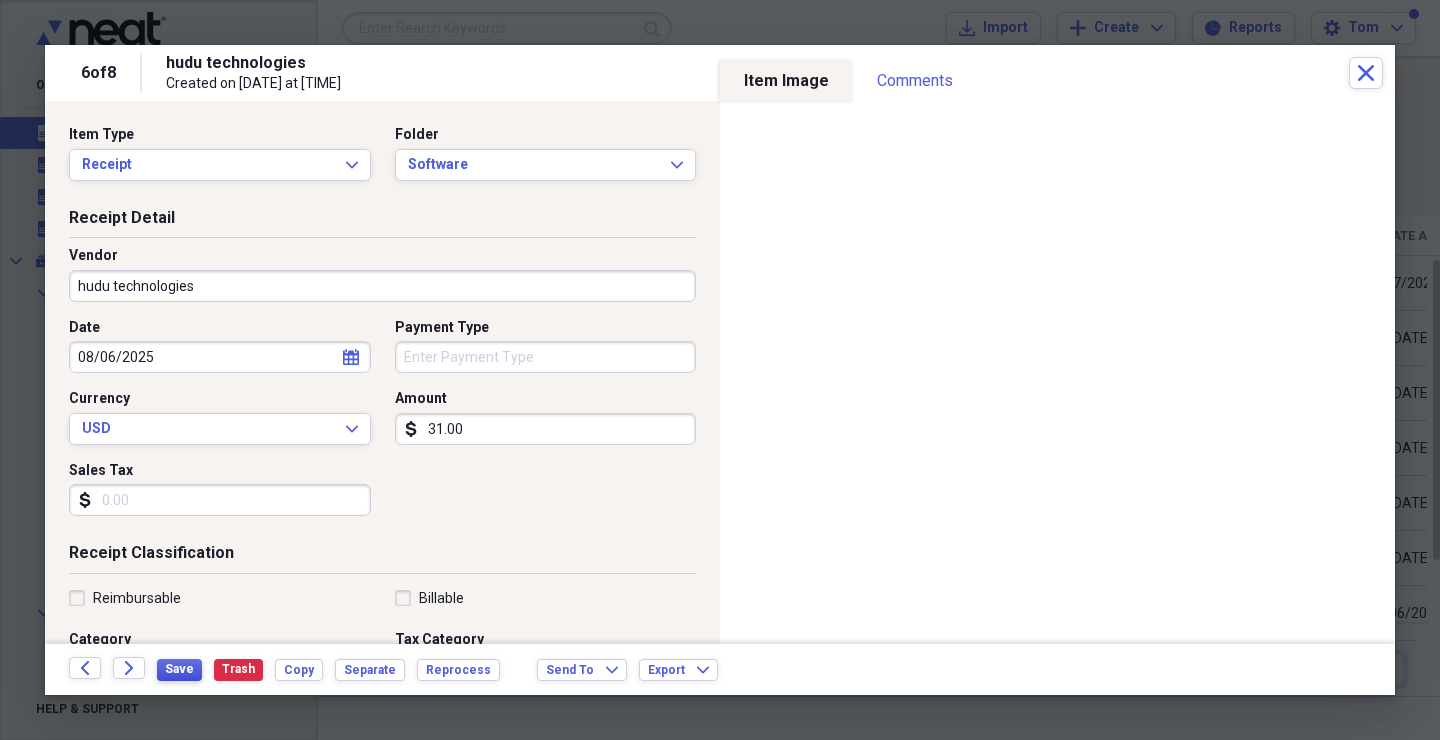 click on "Save" at bounding box center (179, 669) 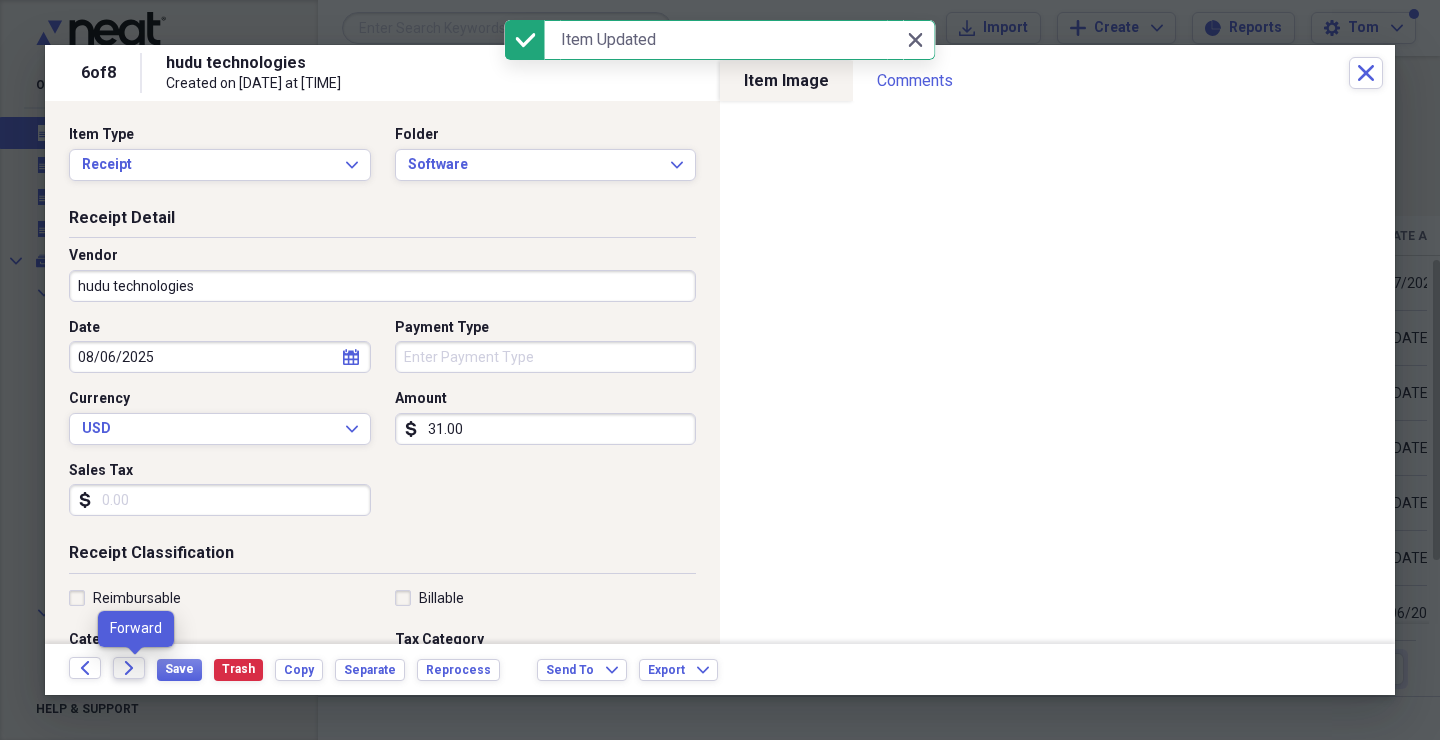 click on "Forward" 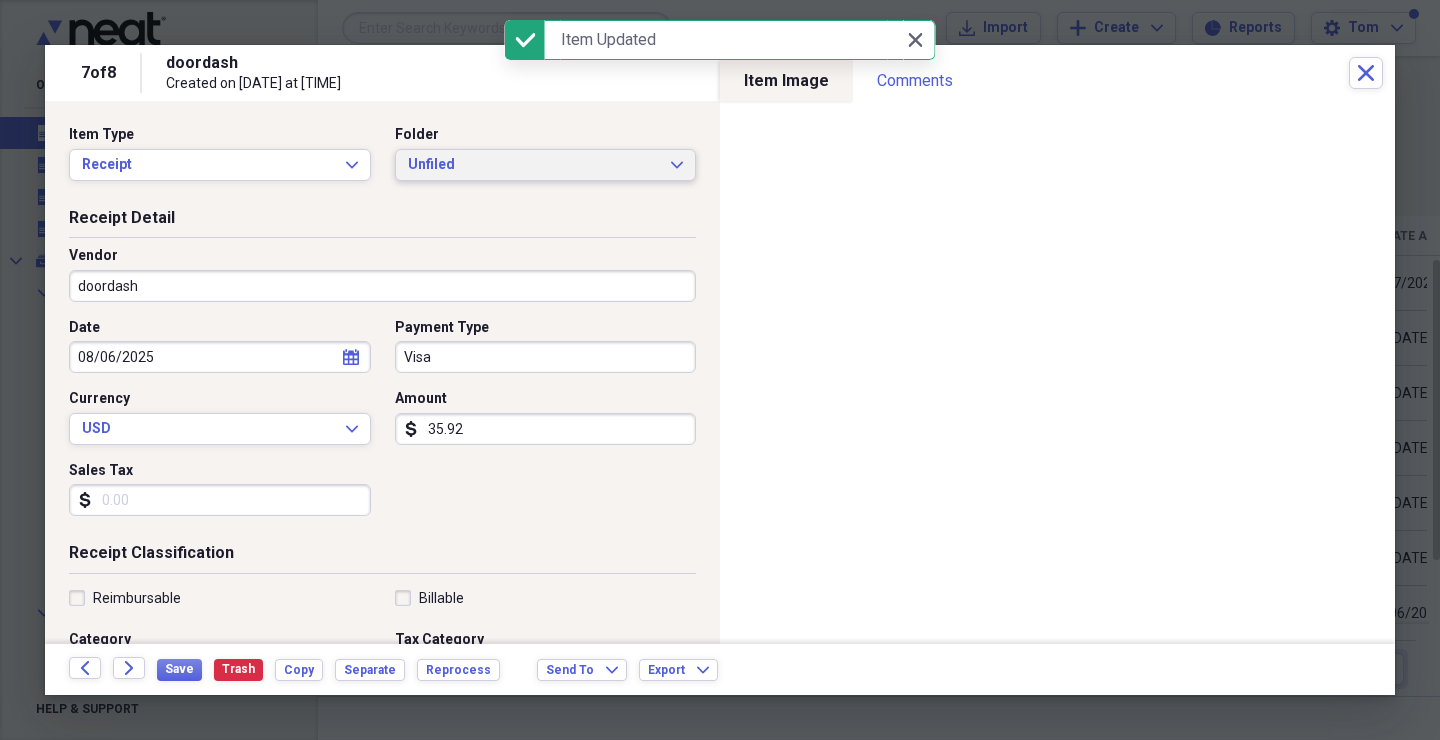 click on "Unfiled" at bounding box center [534, 165] 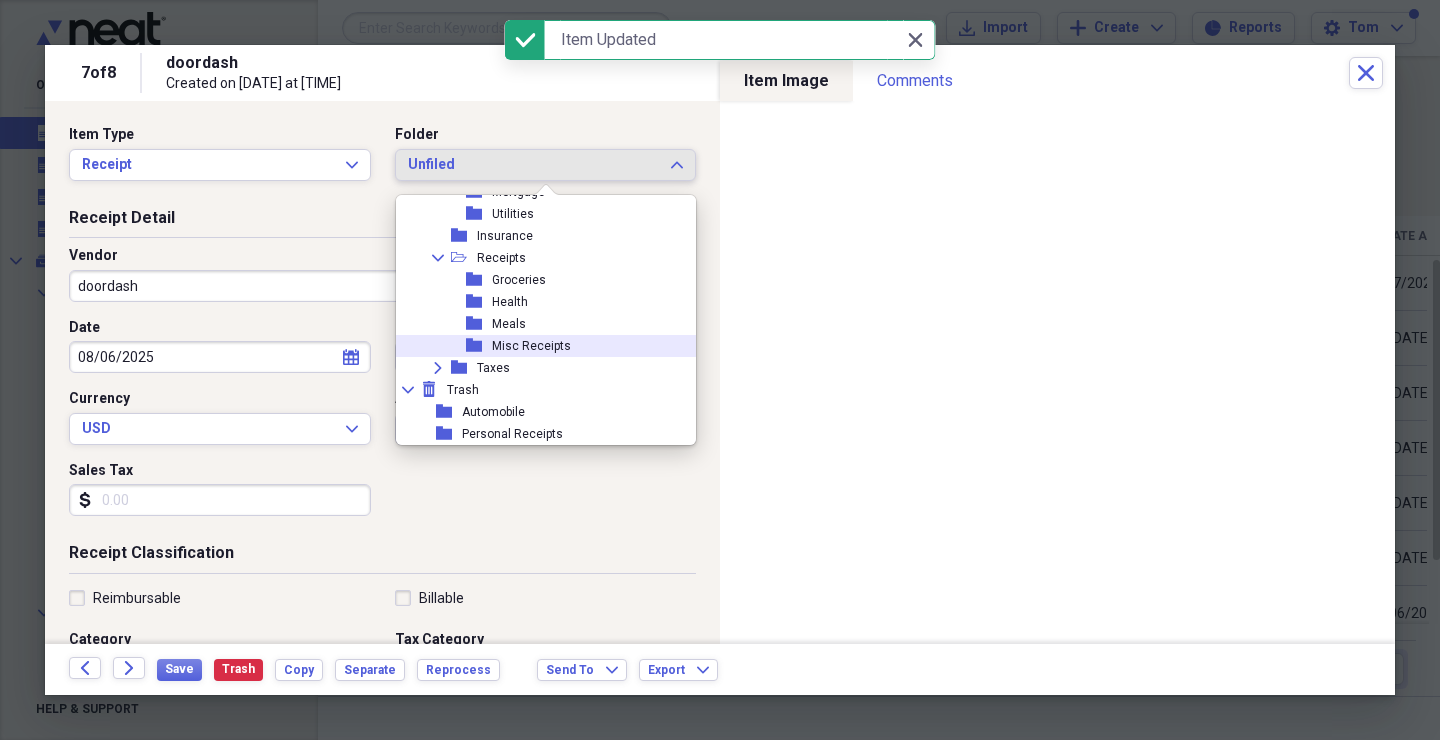 scroll, scrollTop: 403, scrollLeft: 0, axis: vertical 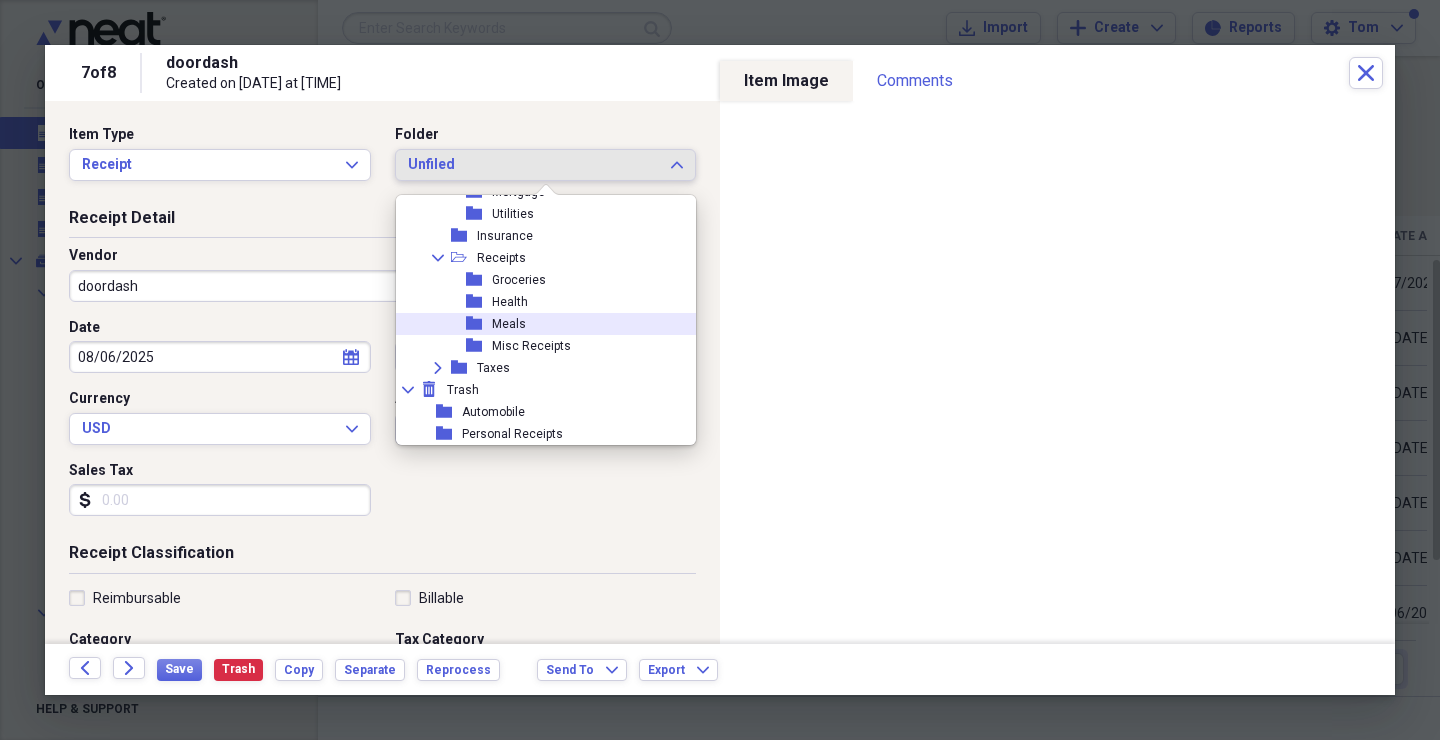 click on "Meals" at bounding box center (509, 324) 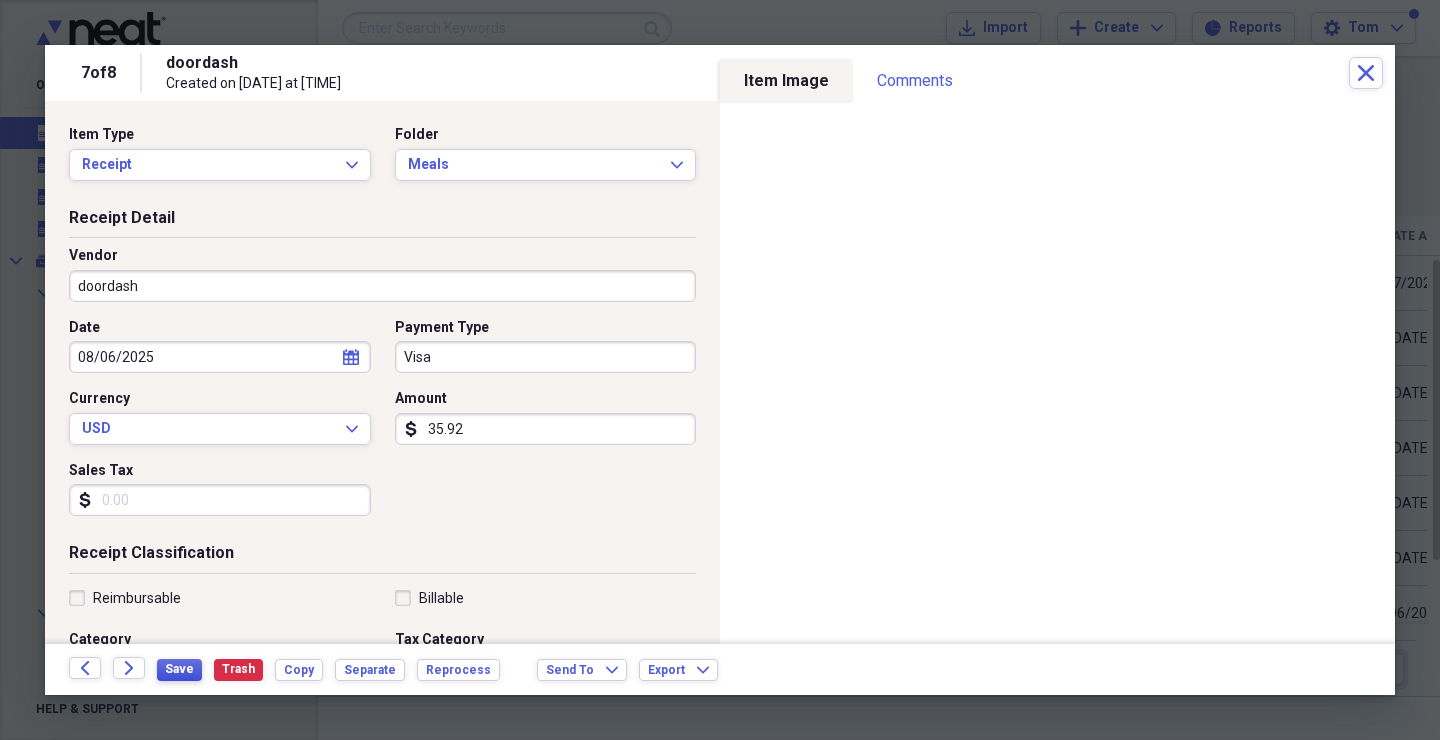 click on "Save" at bounding box center (179, 670) 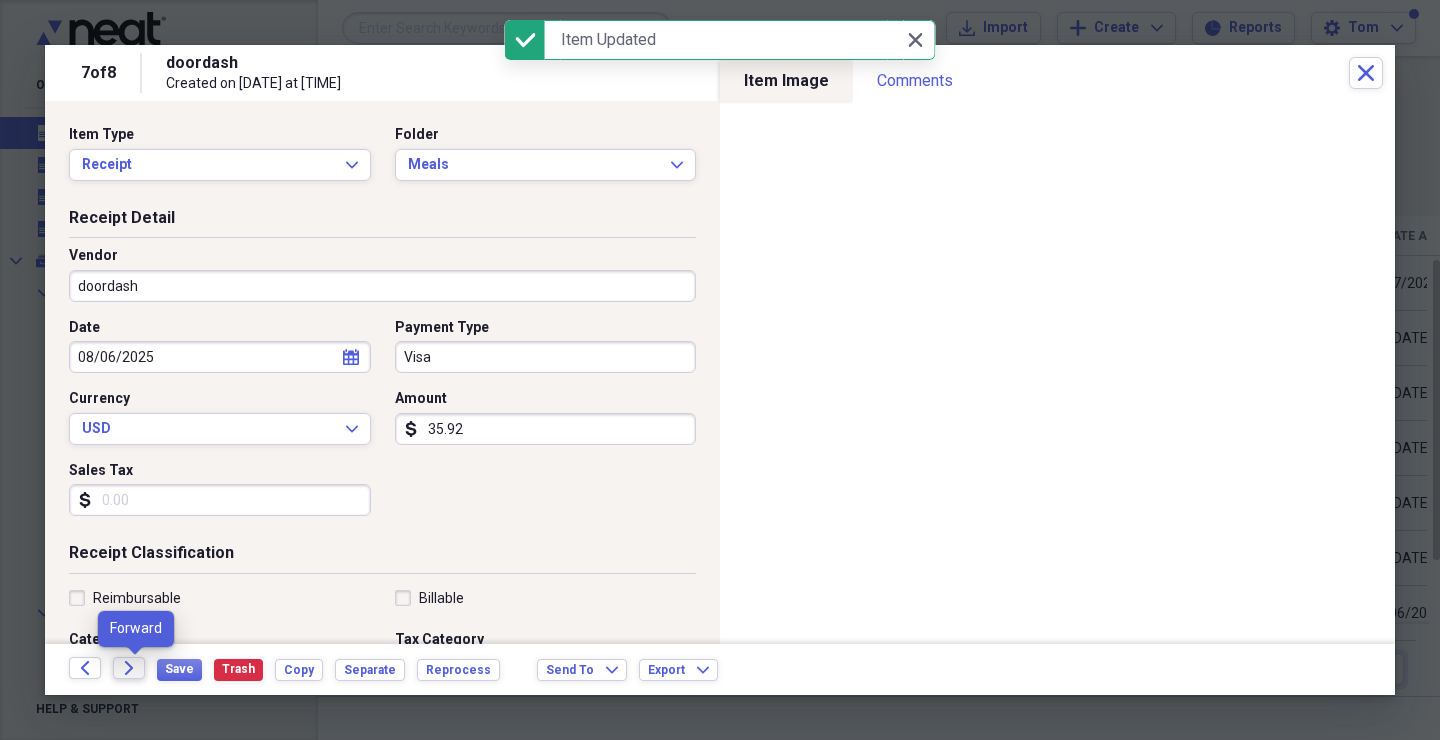 click on "Forward" at bounding box center (129, 668) 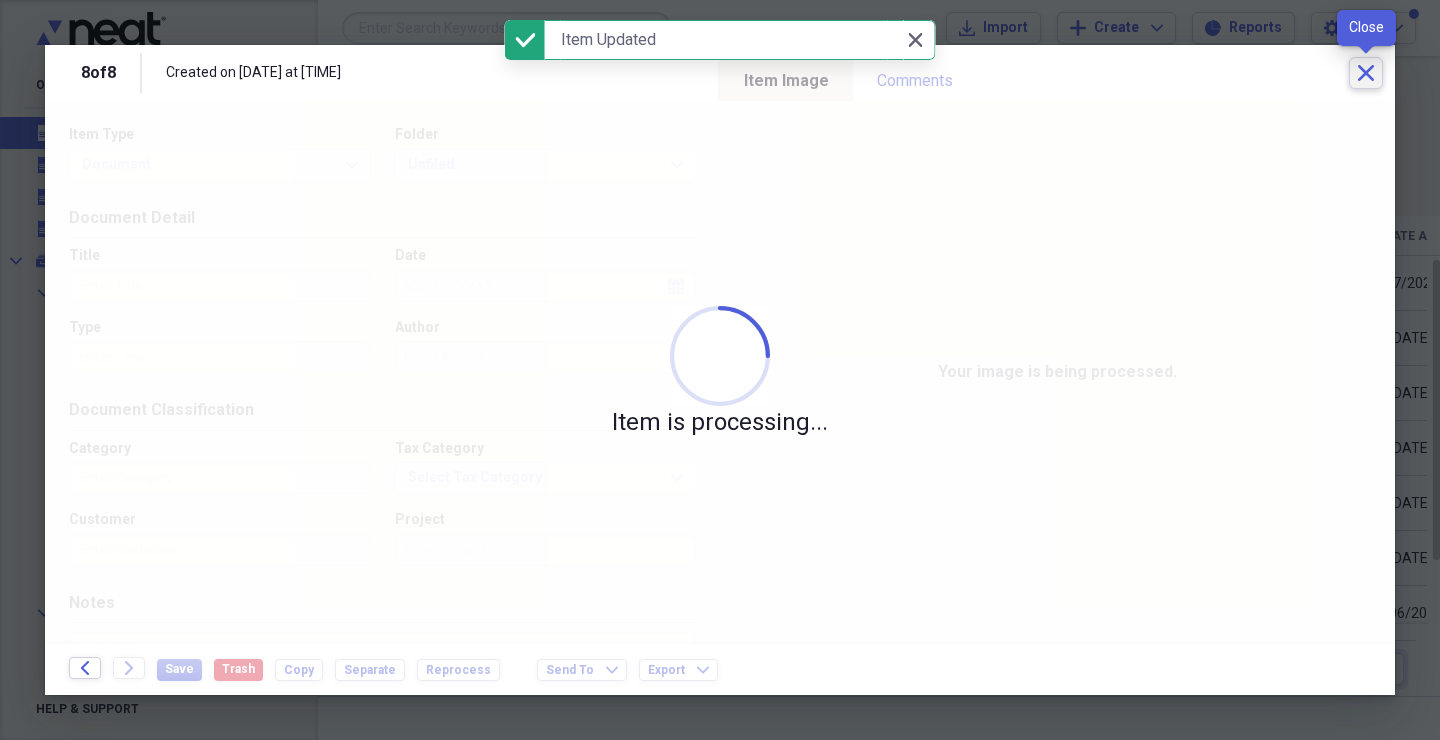 click on "Close" at bounding box center [1366, 73] 